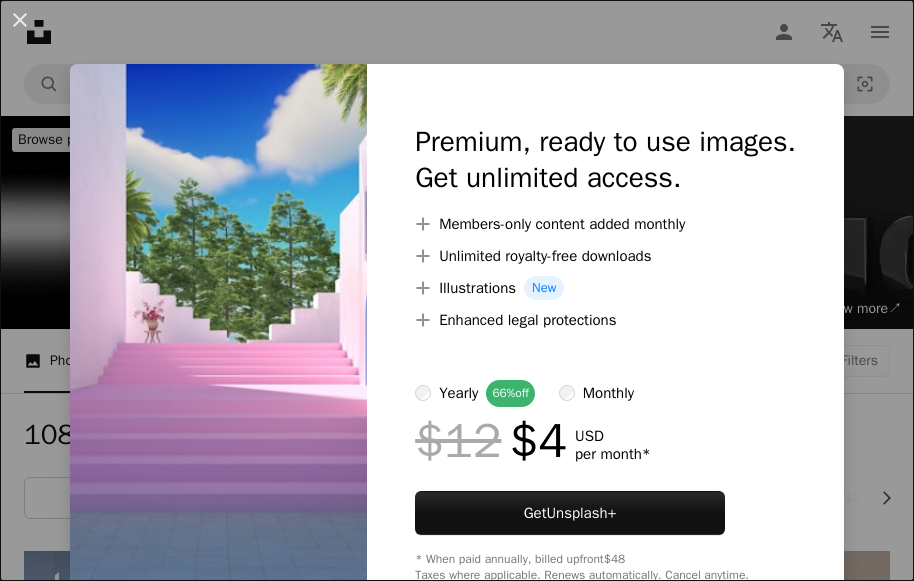 scroll, scrollTop: 300, scrollLeft: 0, axis: vertical 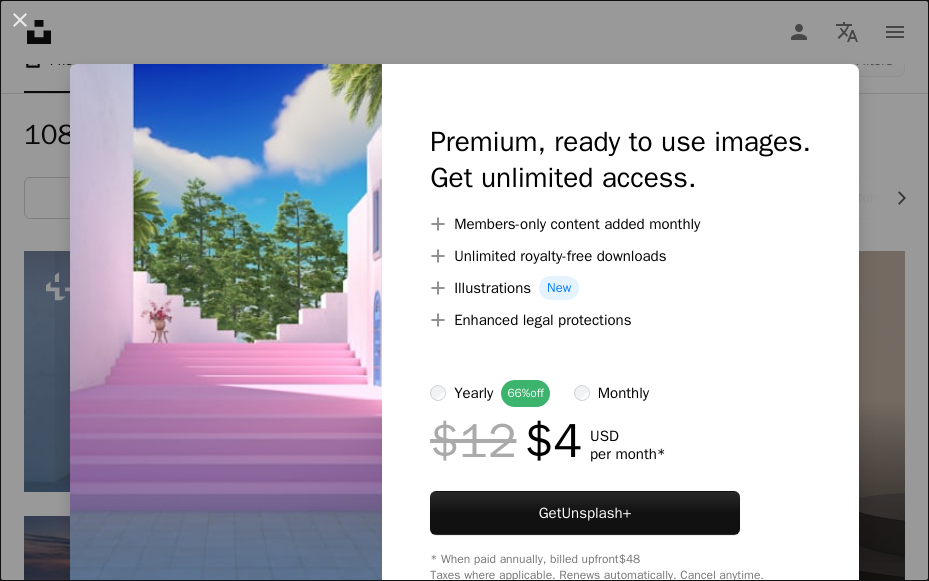 click on "An X shape Premium, ready to use images. Get unlimited access. A plus sign Members-only content added monthly A plus sign Unlimited royalty-free downloads A plus sign Illustrations  New A plus sign Enhanced legal protections yearly 66%  off monthly $12   $4 USD per month * Get  Unsplash+ * When paid annually, billed upfront  $48 Taxes where applicable. Renews automatically. Cancel anytime." at bounding box center (464, 290) 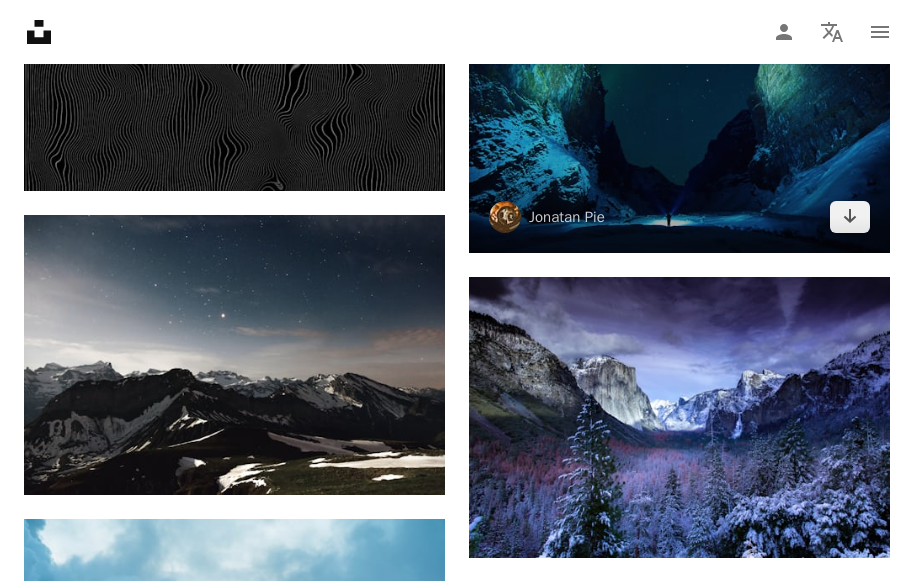 scroll, scrollTop: 1500, scrollLeft: 0, axis: vertical 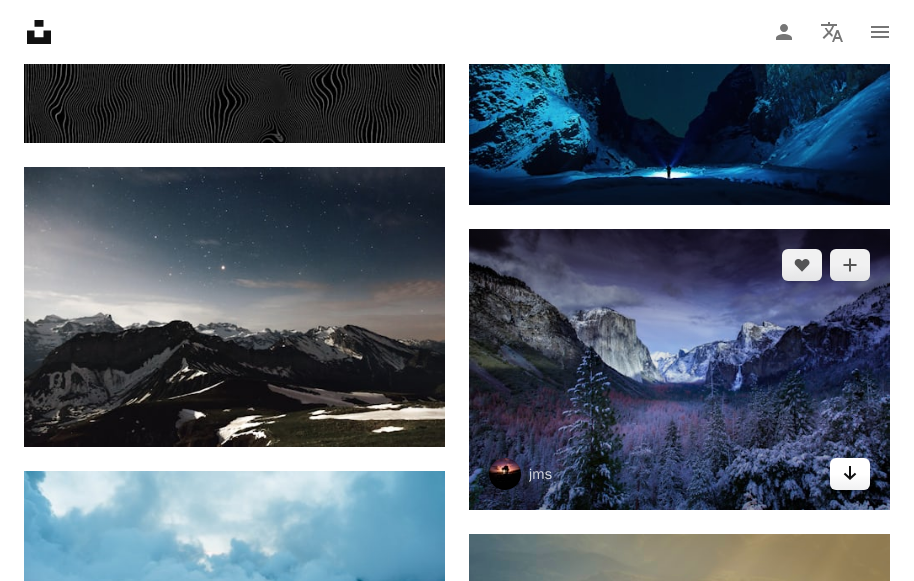 click on "Arrow pointing down" 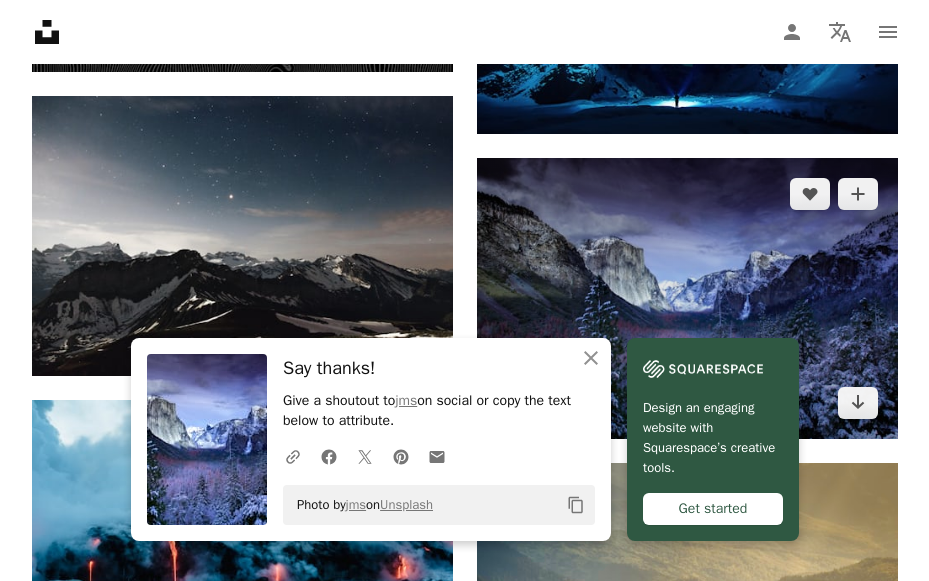 scroll, scrollTop: 1600, scrollLeft: 0, axis: vertical 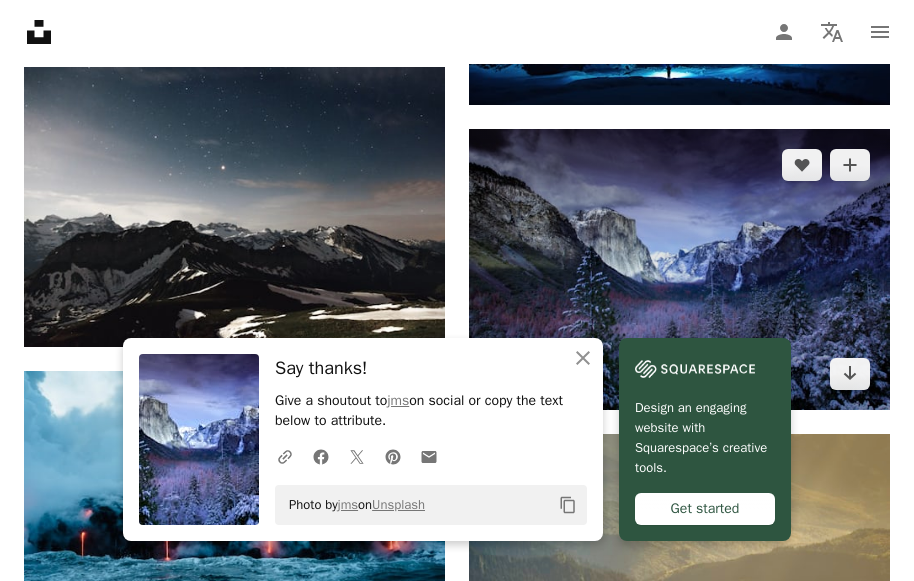 click at bounding box center (679, 269) 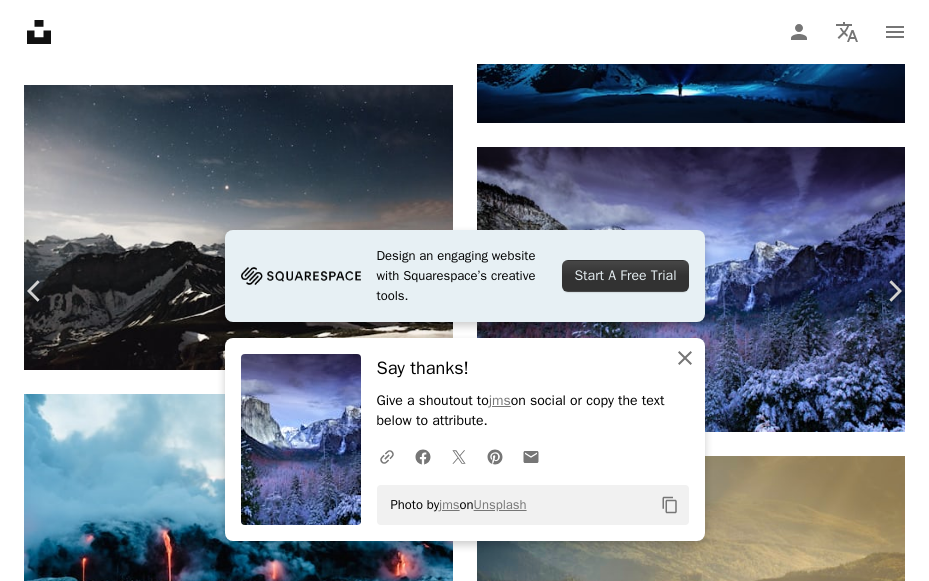 click on "An X shape" 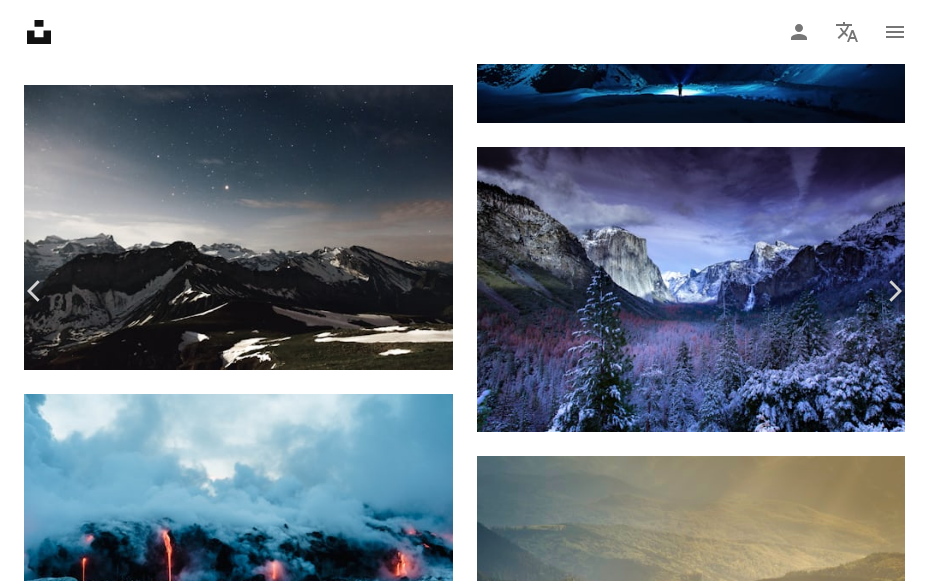 scroll, scrollTop: 200, scrollLeft: 0, axis: vertical 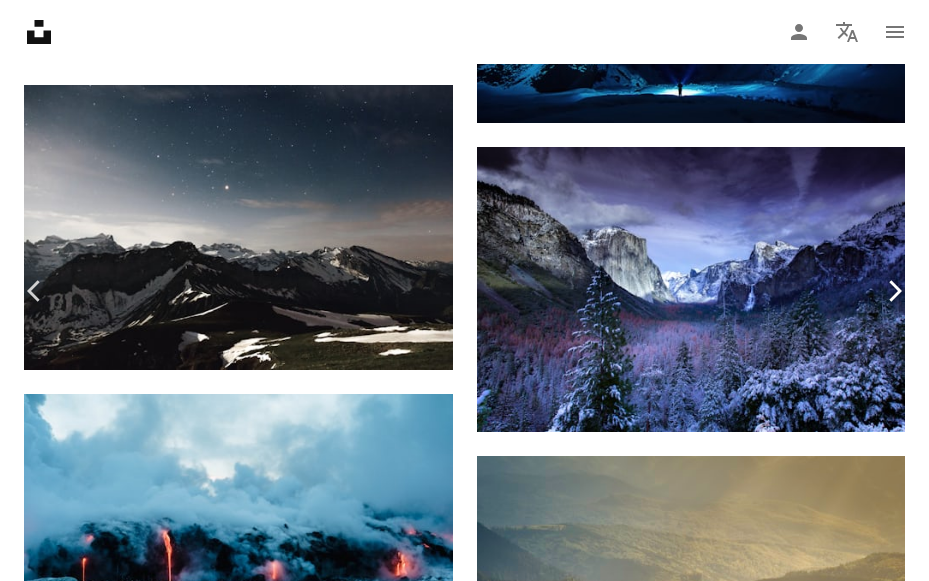 click on "Chevron right" at bounding box center (894, 291) 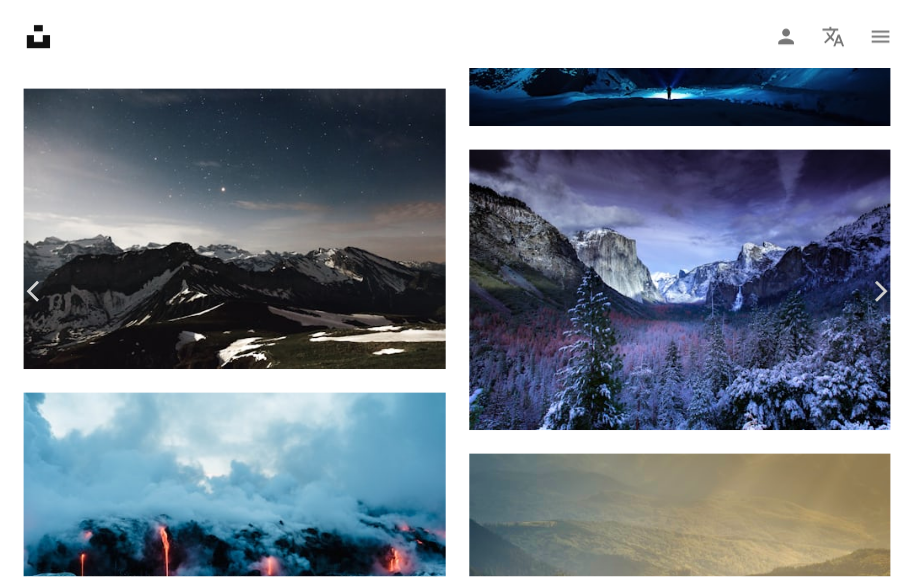 scroll, scrollTop: 0, scrollLeft: 0, axis: both 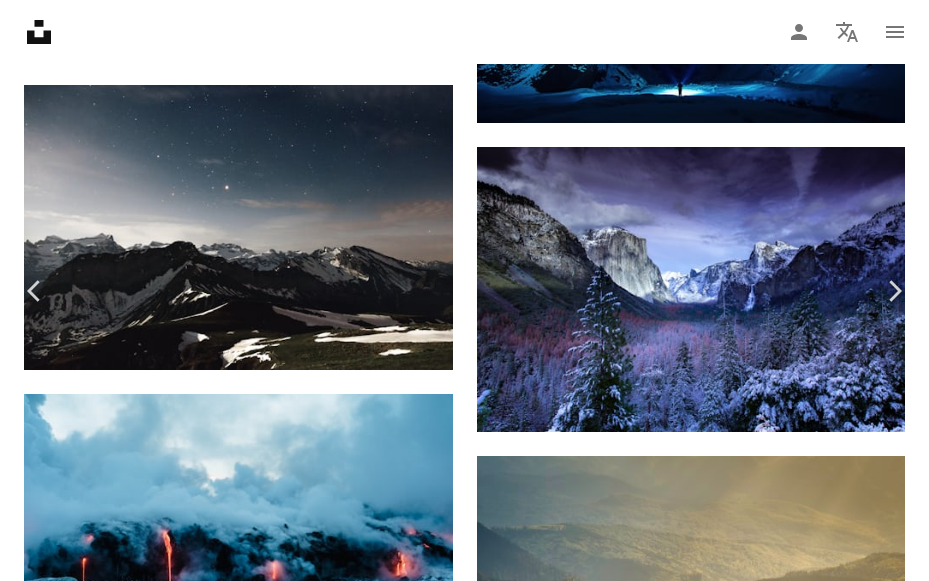 click on "An X shape Chevron left Chevron right [FIRST] Available for hire A checkmark inside of a circle A heart A plus sign Edit image   Plus sign for Unsplash+ Download free Chevron down Zoom in Views 193,312,025 Downloads 2,141,694 Featured in Photos ,  Nature ,  Travel A forward-right arrow Share Info icon Info More Actions Alone in the unspoilt wilderness A map marker [CITY], [COUNTRY] Calendar outlined Published on  July 26, 2016 Camera NIKON CORPORATION, NIKON D90 Safety Free to use under the  Unsplash License 4K Images laptop wallpaper macbook wallpaper 1920x1080 wallpaper mac wallpaper girl 8k wallpaper windows 10 wallpaper sun aesthetic wallpaper 1080p wallpaper peace cool wallpaper landscape wallpaper 2560x1440 wallpaper 1366x768 wallpaper cool background live wallpaper rock pc wallpaper Backgrounds Browse premium related images on iStock  |  Save 20% with code UNSPLASH20 View more on iStock  ↗ Related images A heart A plus sign [FIRST] [LAST] Arrow pointing down A heart A plus sign [FIRST] [LAST]" at bounding box center (464, 3511) 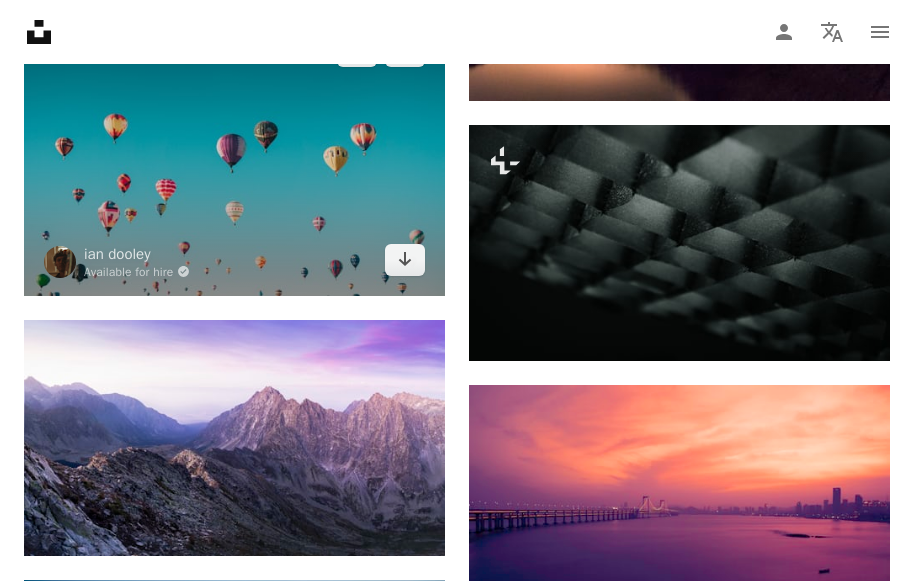 scroll, scrollTop: 2900, scrollLeft: 0, axis: vertical 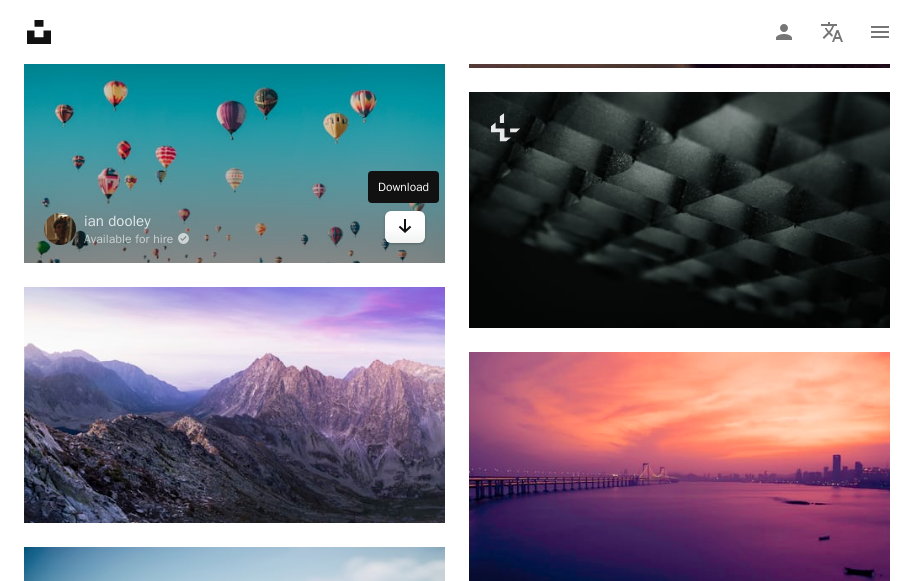 click on "Arrow pointing down" 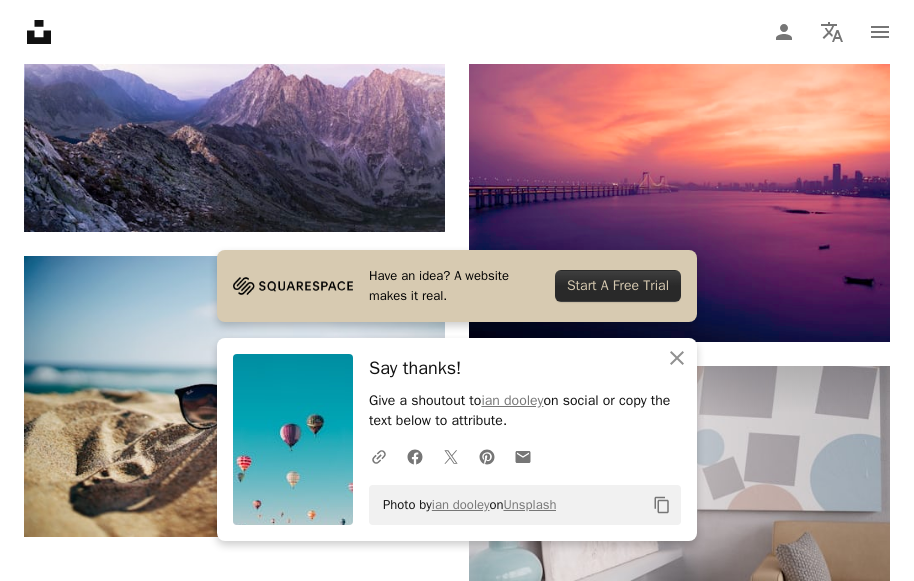 scroll, scrollTop: 3200, scrollLeft: 0, axis: vertical 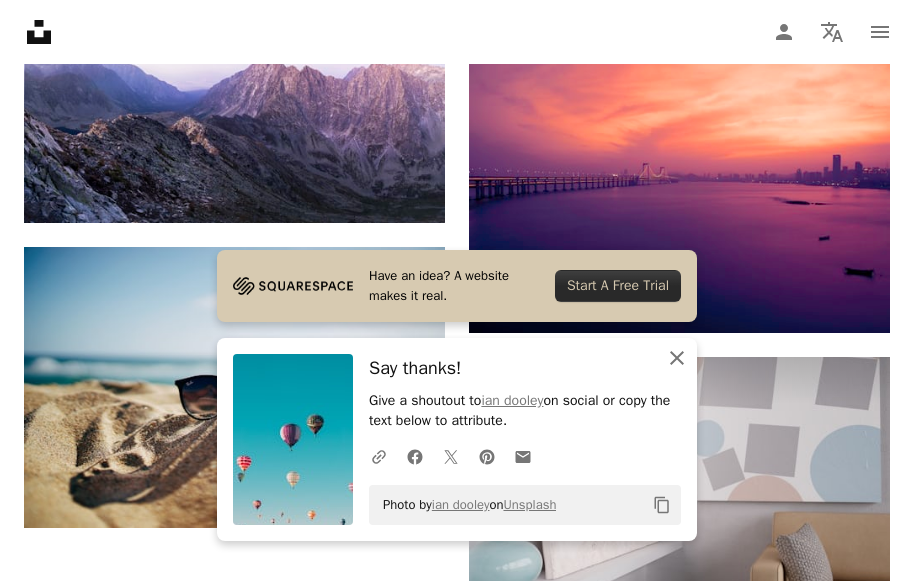 click on "An X shape" 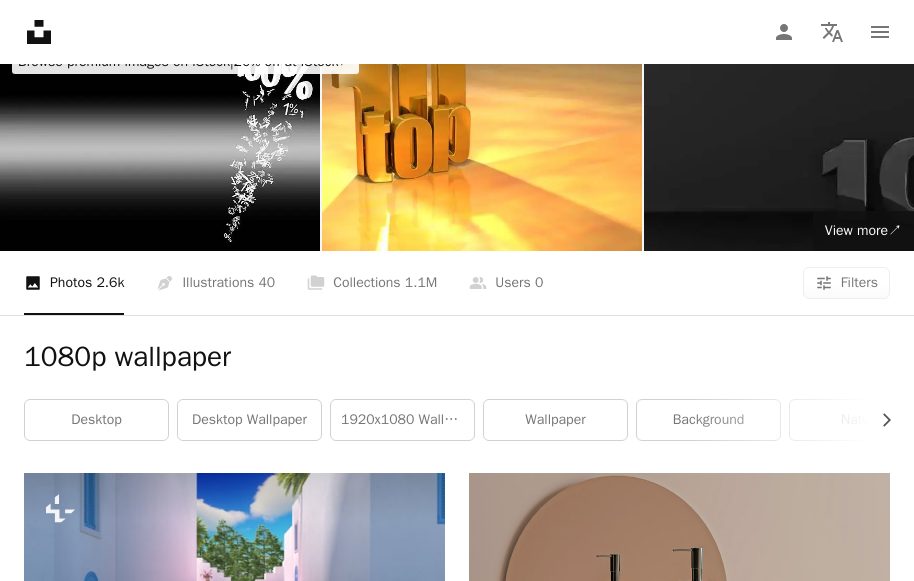 scroll, scrollTop: 0, scrollLeft: 0, axis: both 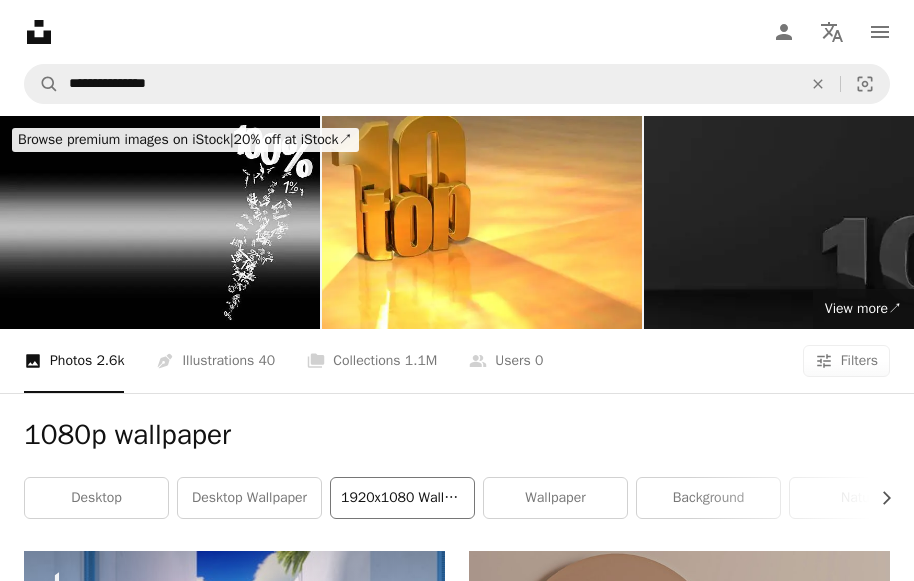 click on "1920x1080 wallpaper" at bounding box center (402, 498) 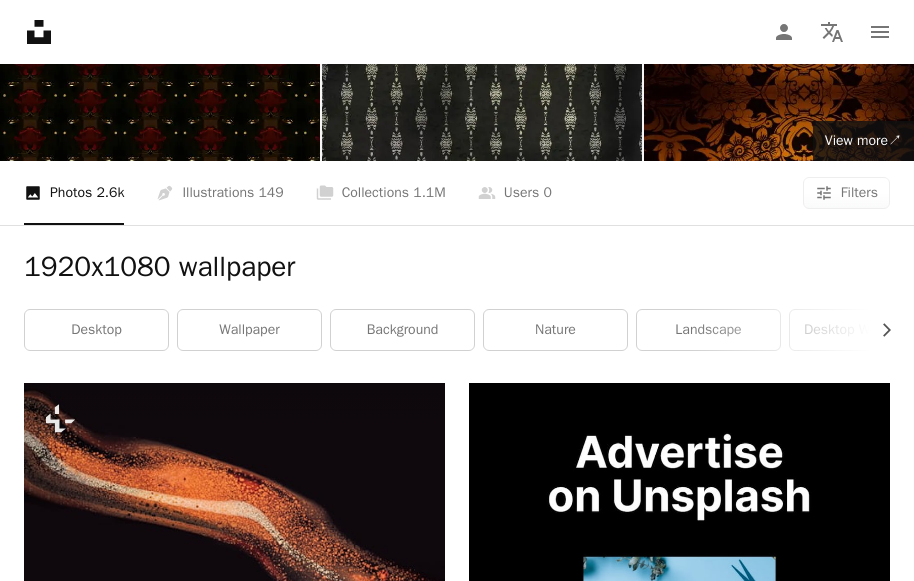 scroll, scrollTop: 200, scrollLeft: 0, axis: vertical 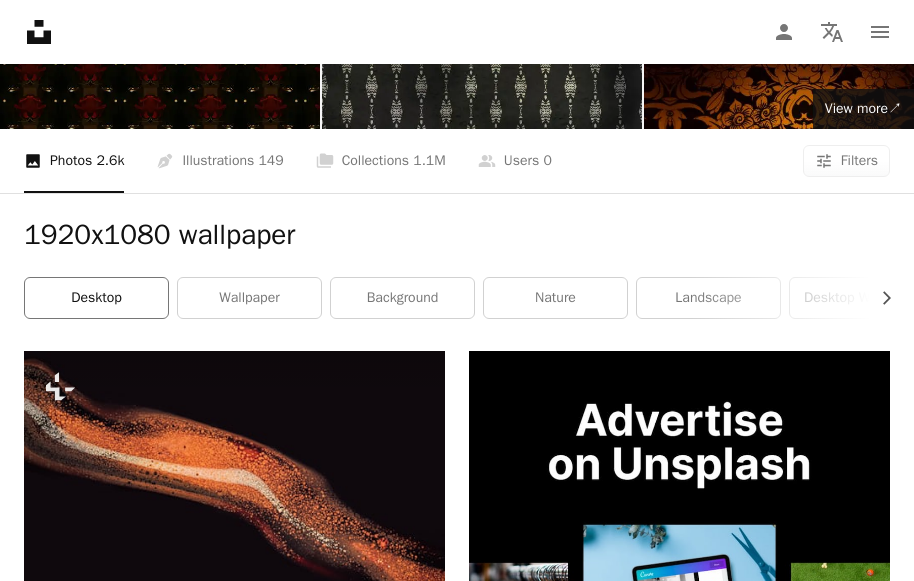 click on "desktop" at bounding box center [96, 298] 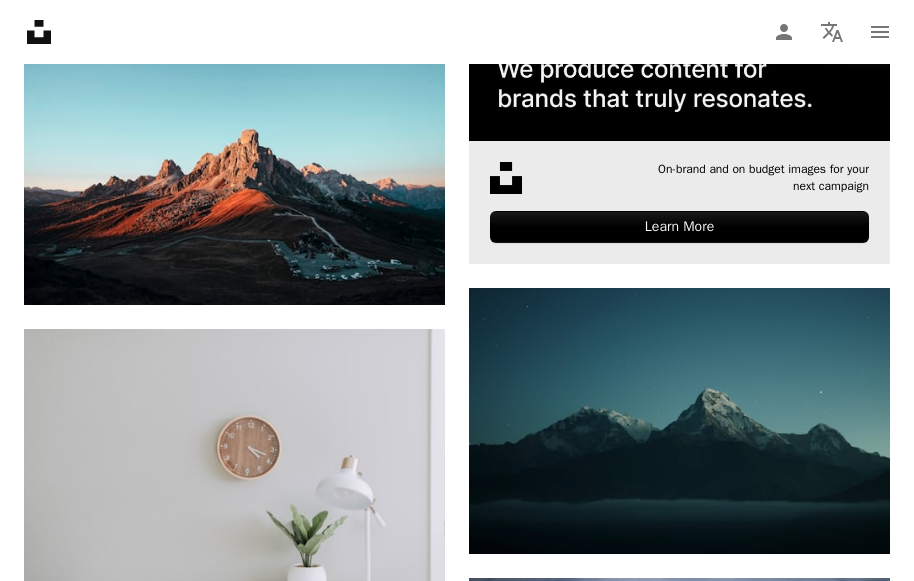 scroll, scrollTop: 800, scrollLeft: 0, axis: vertical 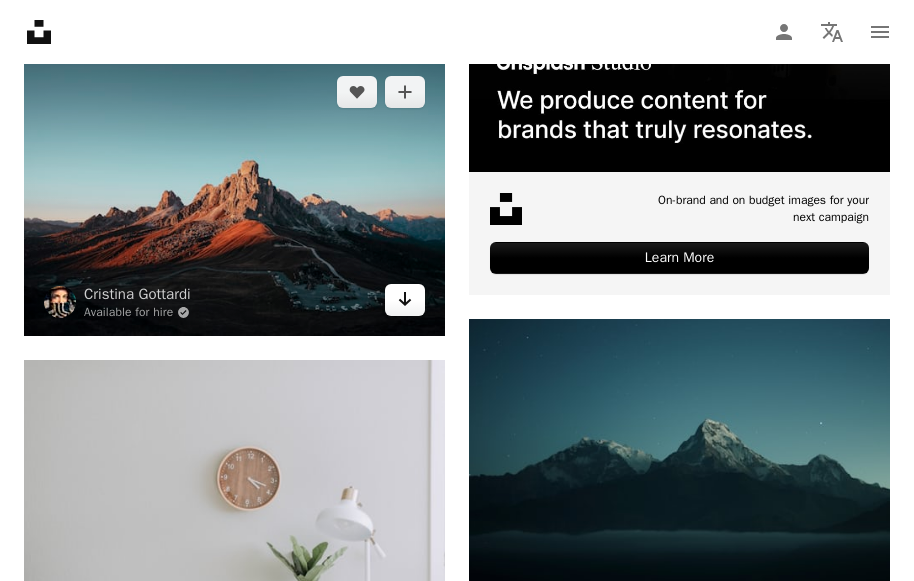 click on "Arrow pointing down" at bounding box center (405, 300) 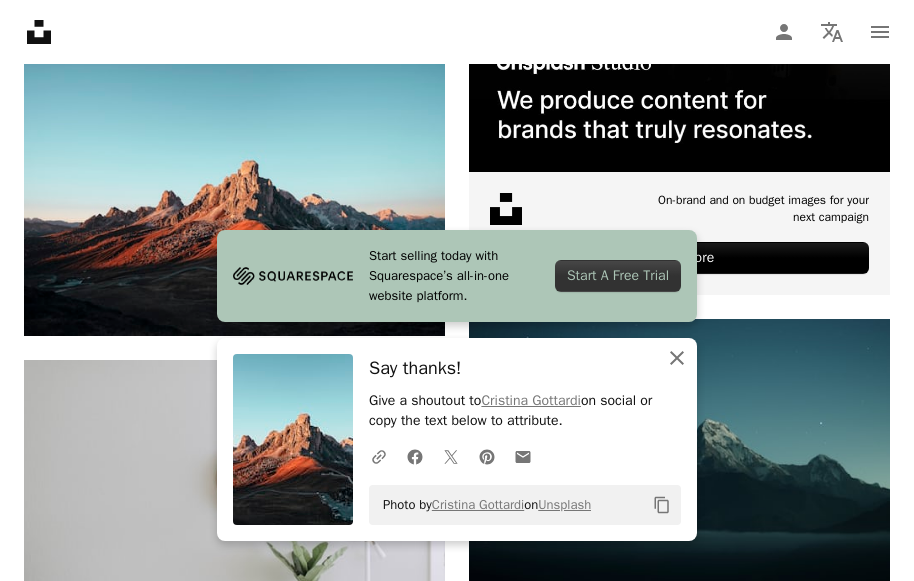 click on "An X shape" 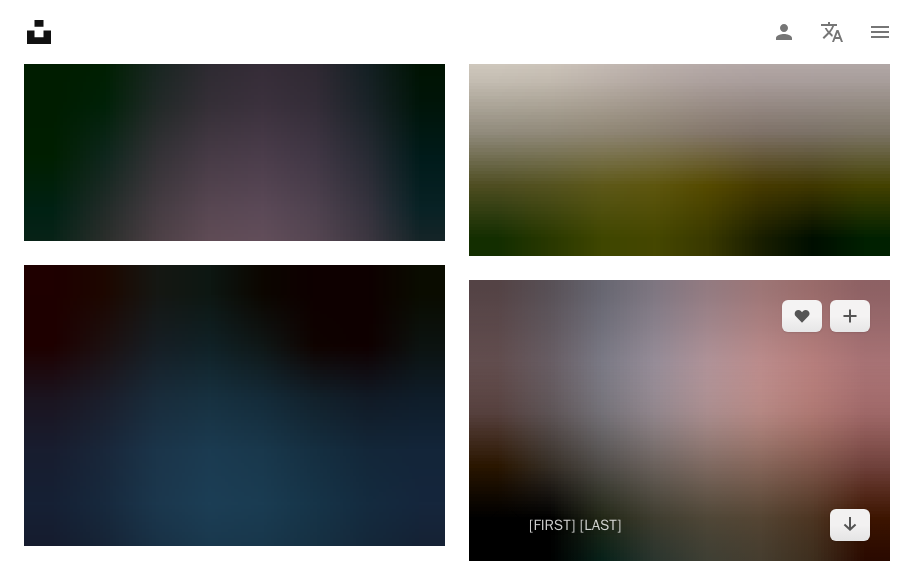 scroll, scrollTop: 3000, scrollLeft: 0, axis: vertical 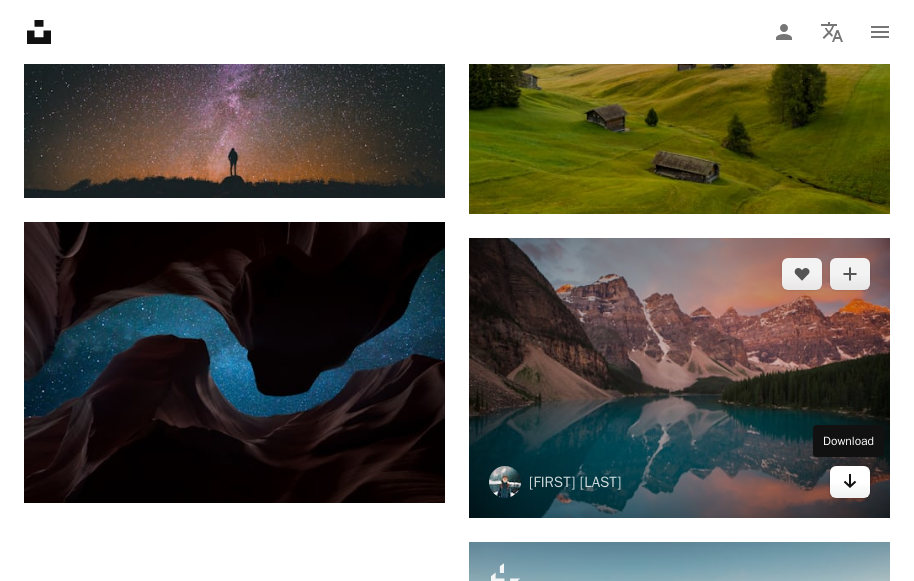 click on "Arrow pointing down" 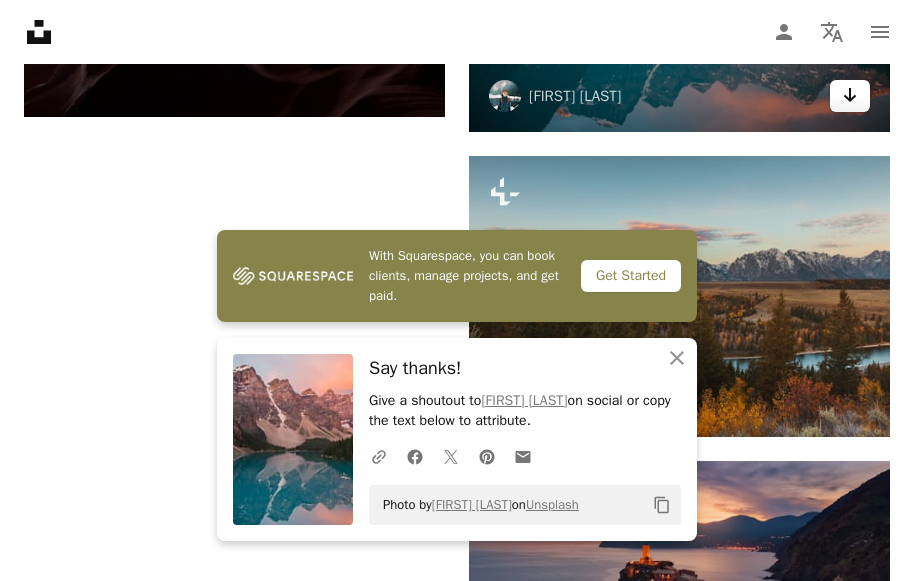 scroll, scrollTop: 3400, scrollLeft: 0, axis: vertical 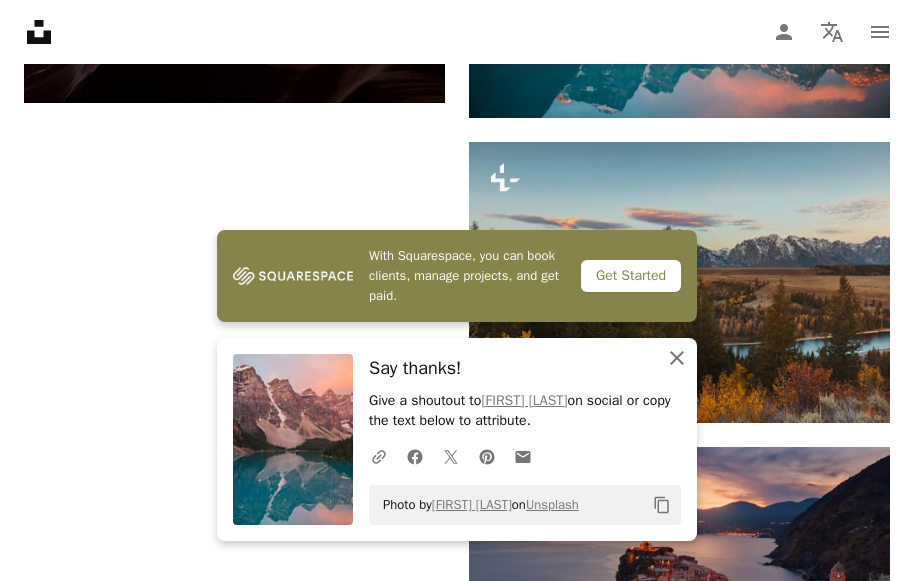 click on "An X shape" 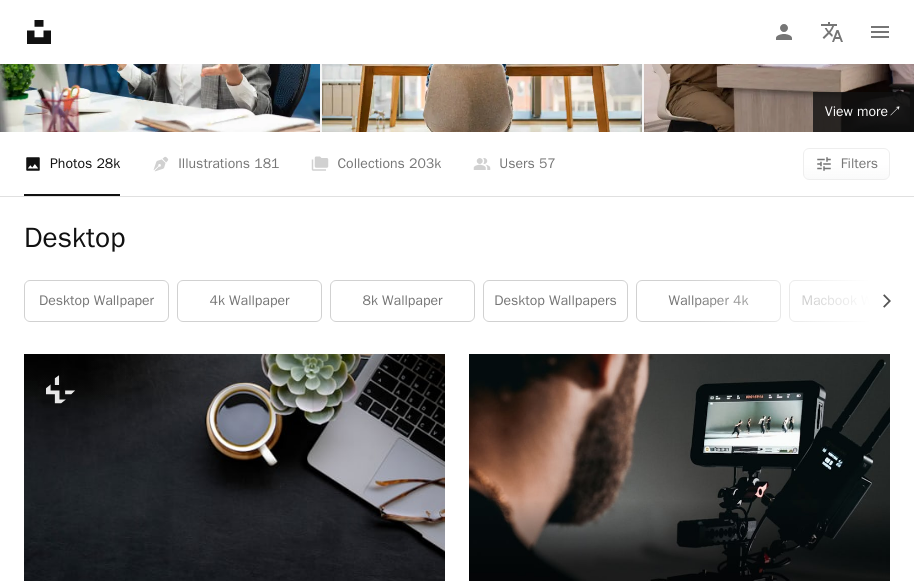 scroll, scrollTop: 0, scrollLeft: 0, axis: both 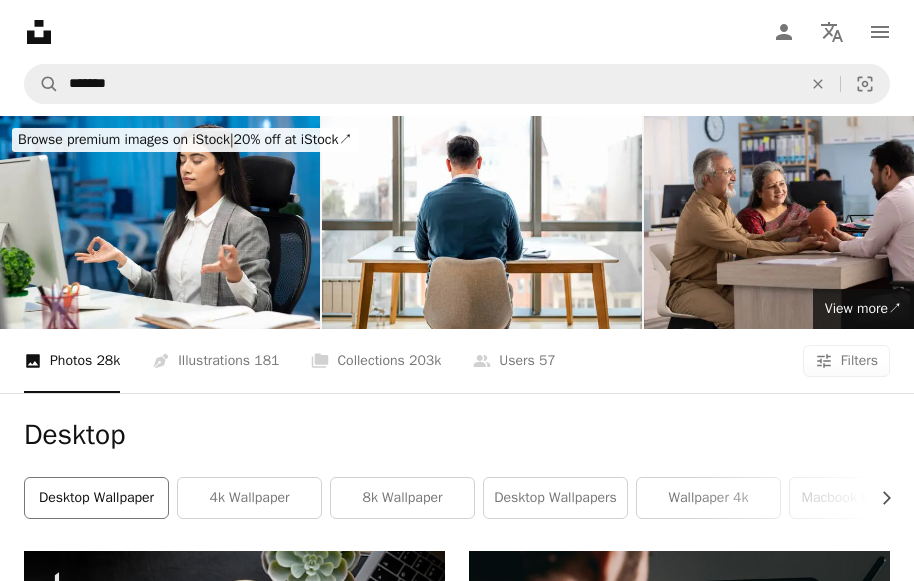 click on "desktop wallpaper" at bounding box center [96, 498] 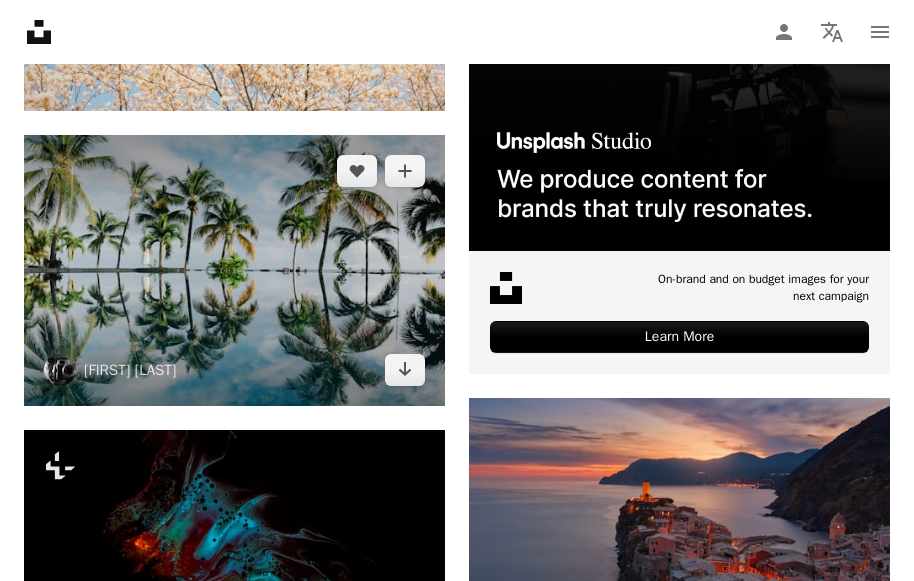 scroll, scrollTop: 800, scrollLeft: 0, axis: vertical 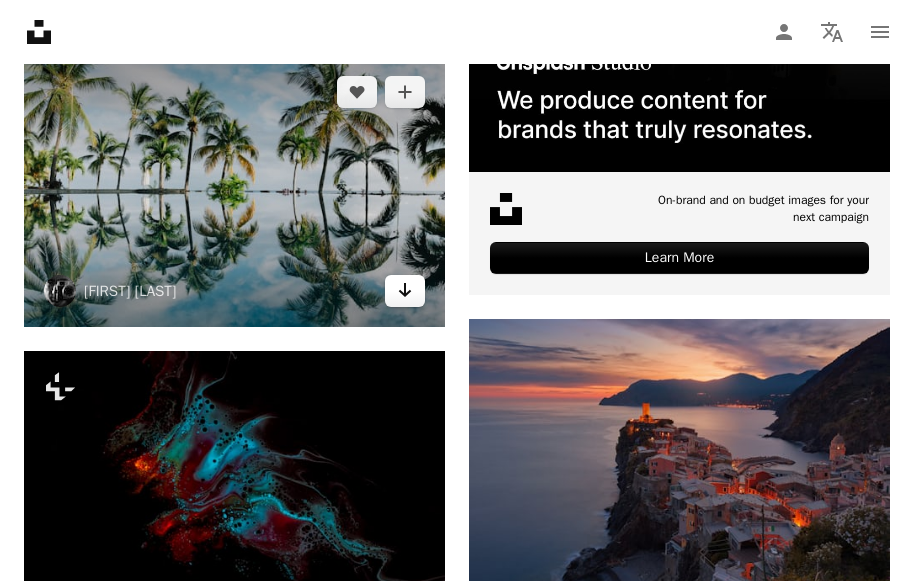 click 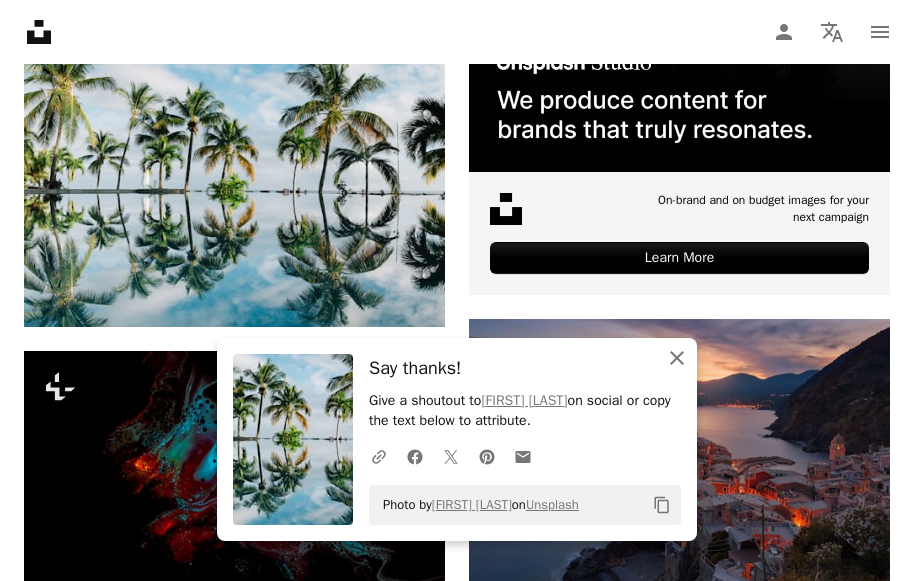 click 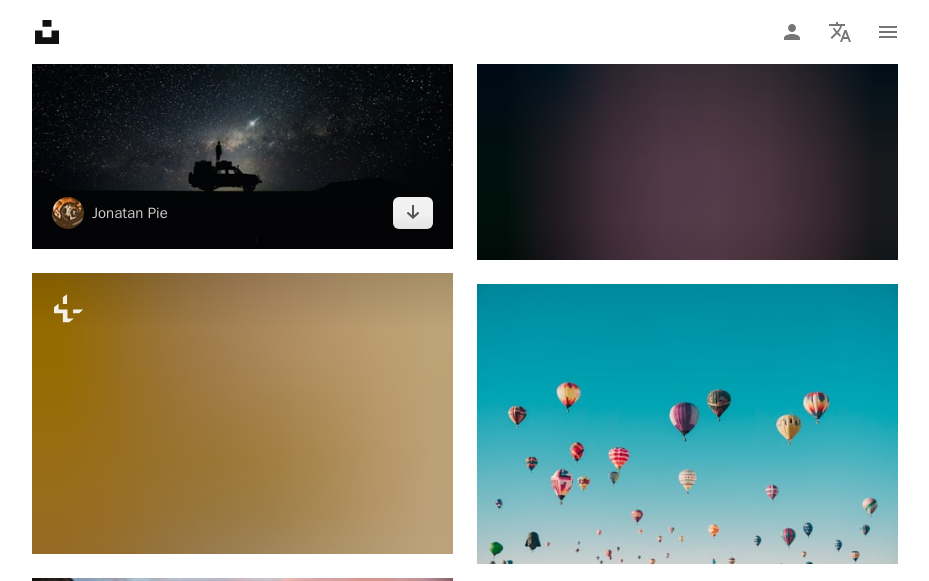 scroll, scrollTop: 1500, scrollLeft: 0, axis: vertical 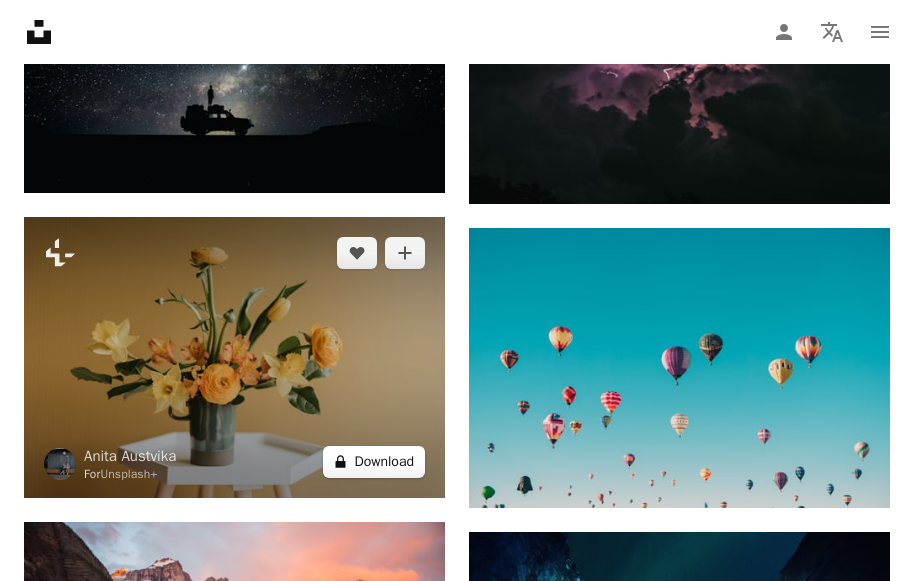 click on "A lock   Download" at bounding box center (374, 462) 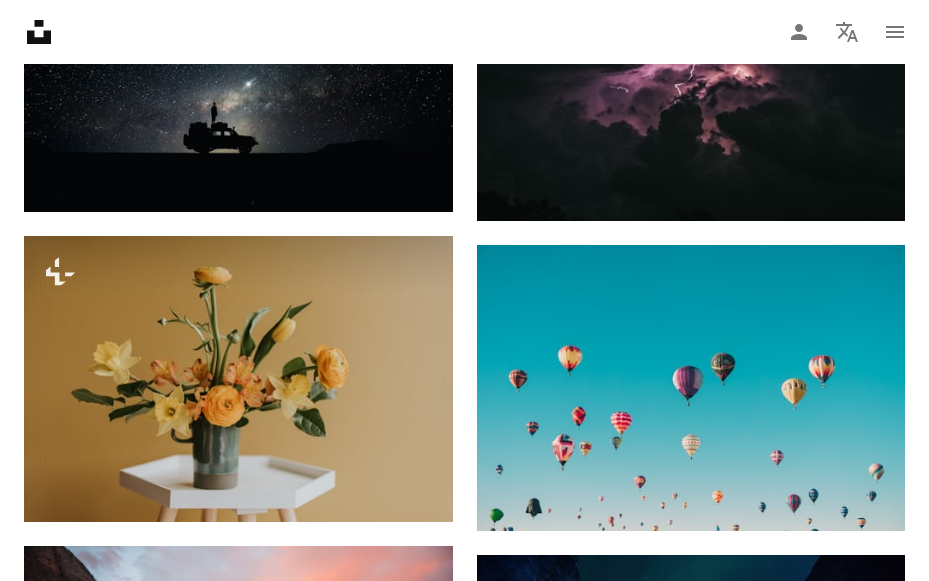 click at bounding box center [226, 3686] 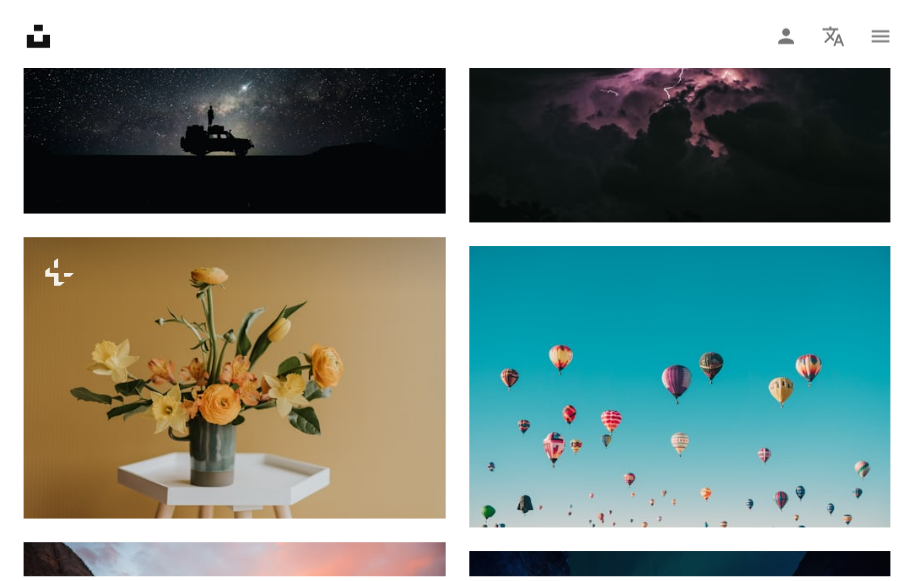 scroll, scrollTop: 0, scrollLeft: 0, axis: both 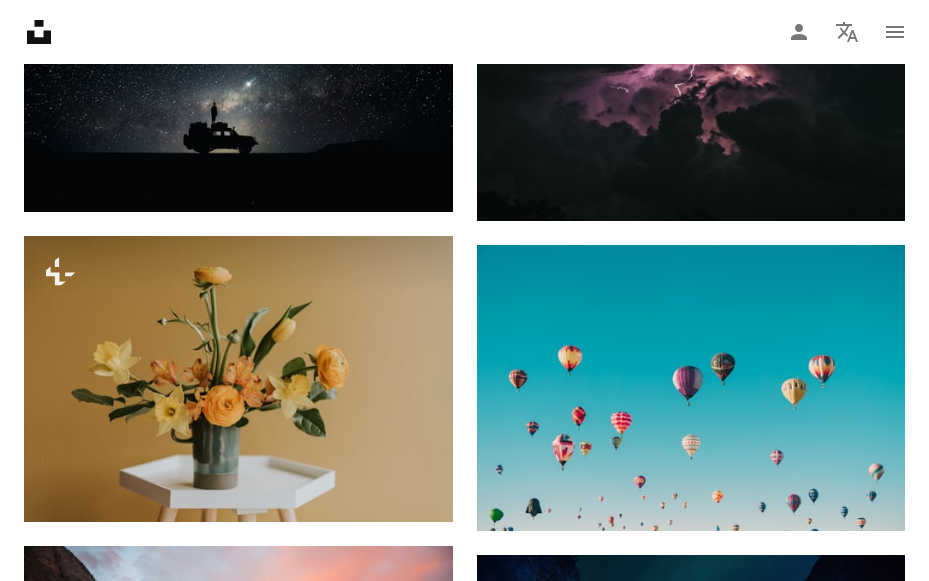 click on "An X shape Premium, ready to use images. Get unlimited access. A plus sign Members-only content added monthly A plus sign Unlimited royalty-free downloads A plus sign Illustrations  New A plus sign Enhanced legal protections yearly 66%  off monthly $12   $4 USD per month * Get  Unsplash+ * When paid annually, billed upfront  $48 Taxes where applicable. Renews automatically. Cancel anytime." at bounding box center [464, 3623] 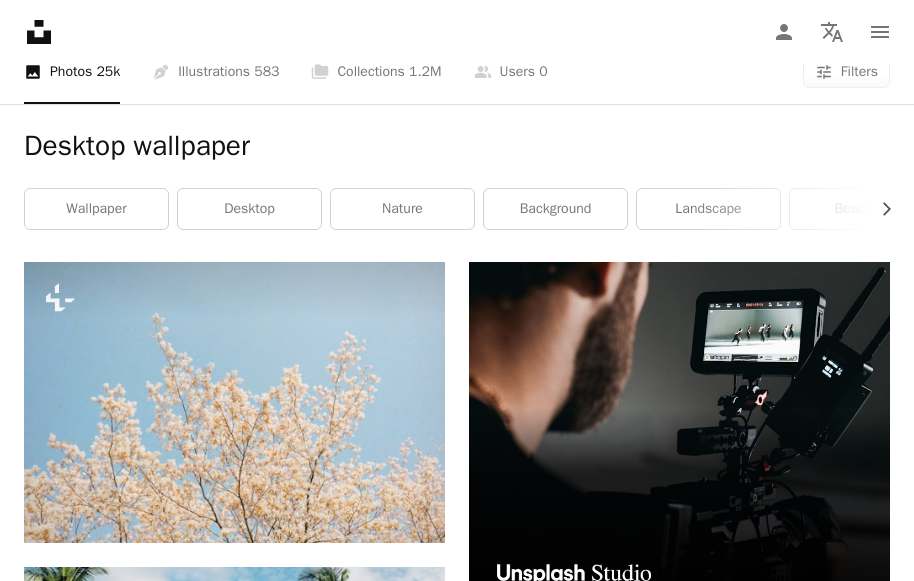 scroll, scrollTop: 0, scrollLeft: 0, axis: both 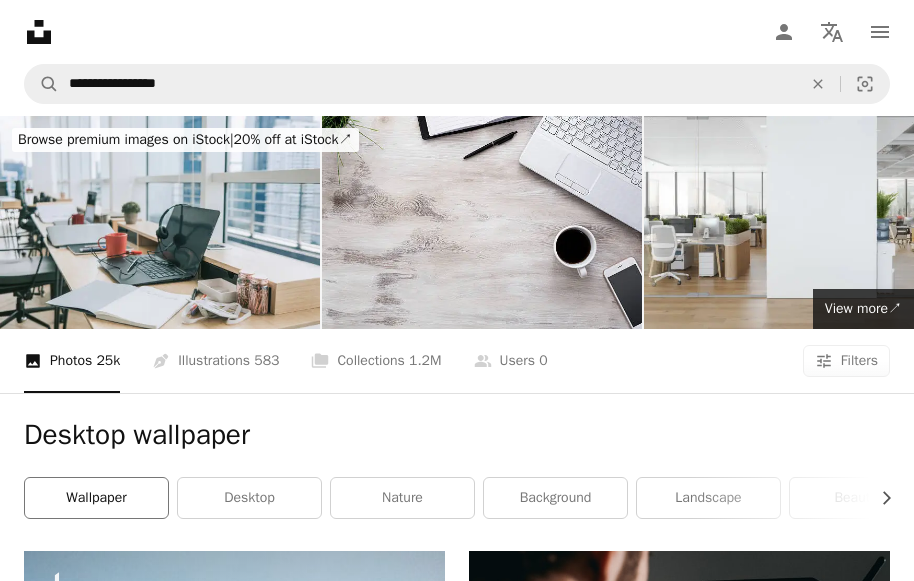 click on "wallpaper" at bounding box center [96, 498] 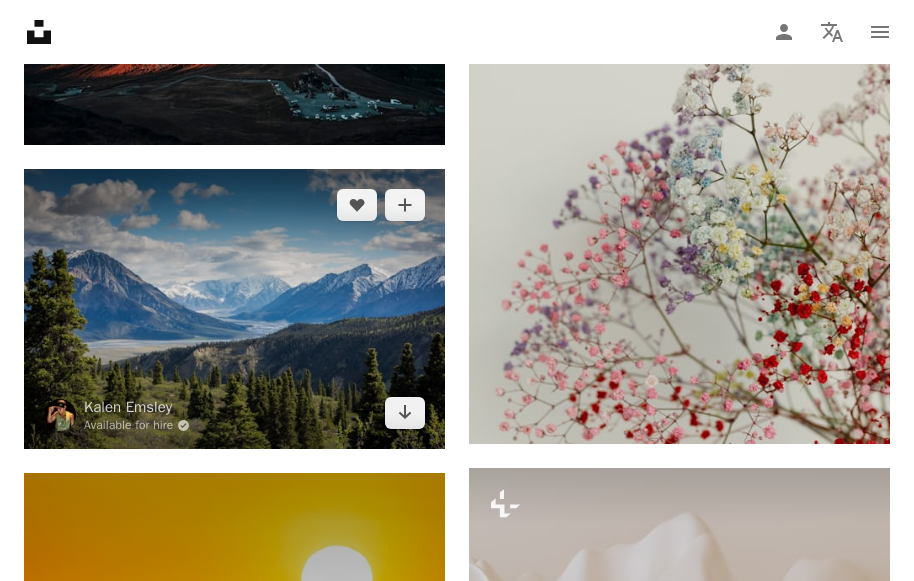 scroll, scrollTop: 1100, scrollLeft: 0, axis: vertical 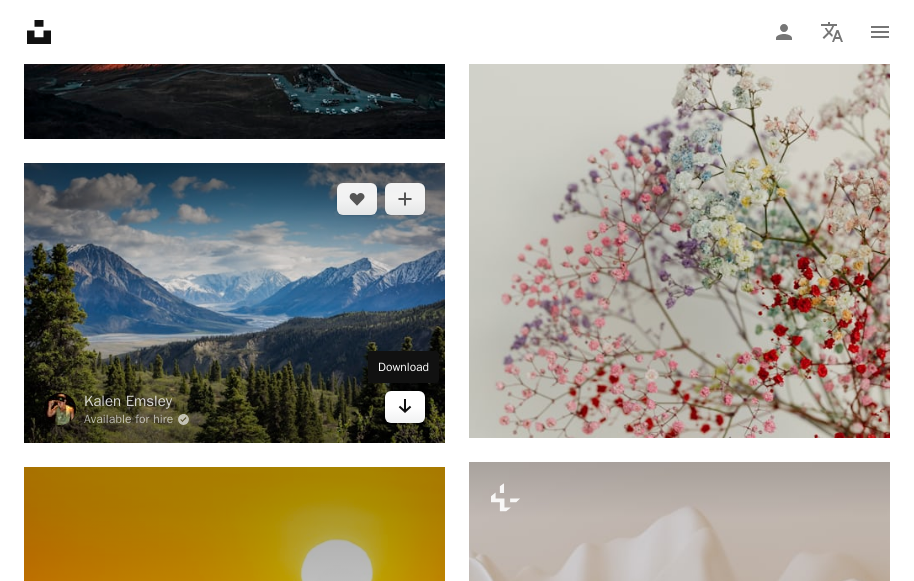 click on "Arrow pointing down" at bounding box center [405, 407] 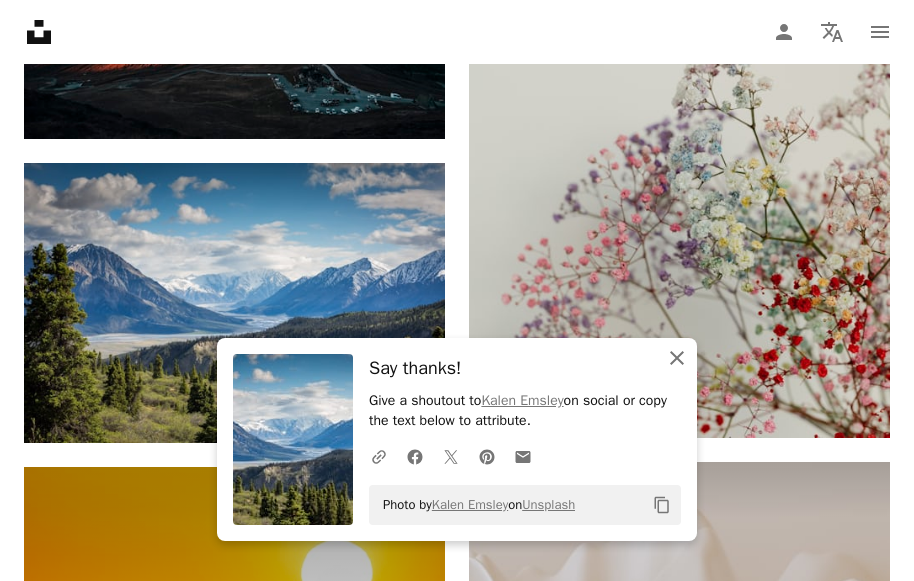 click on "An X shape" 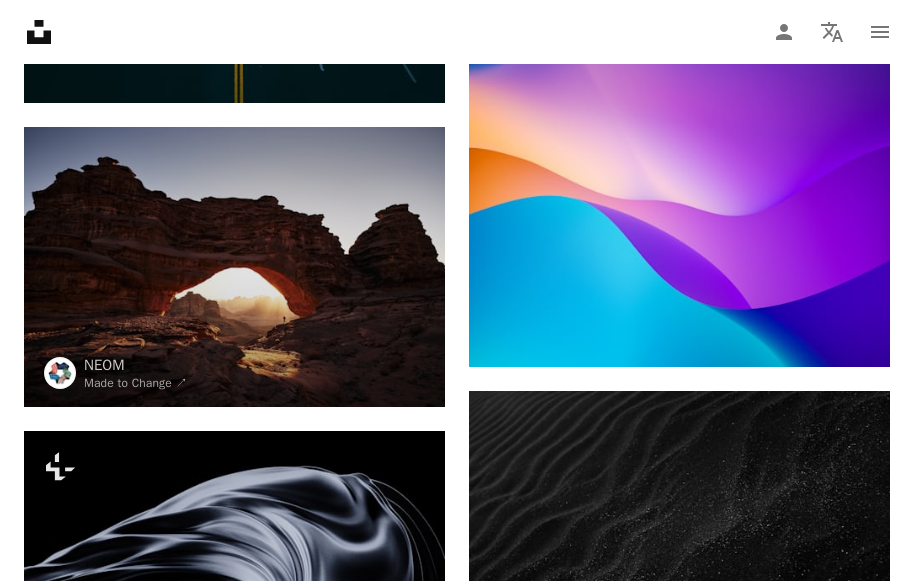 scroll, scrollTop: 2800, scrollLeft: 0, axis: vertical 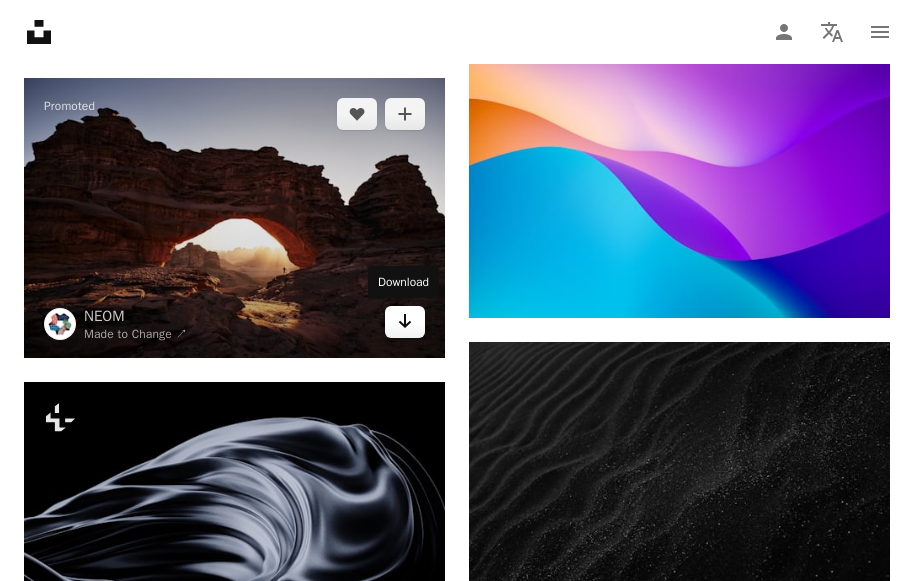 click on "Arrow pointing down" 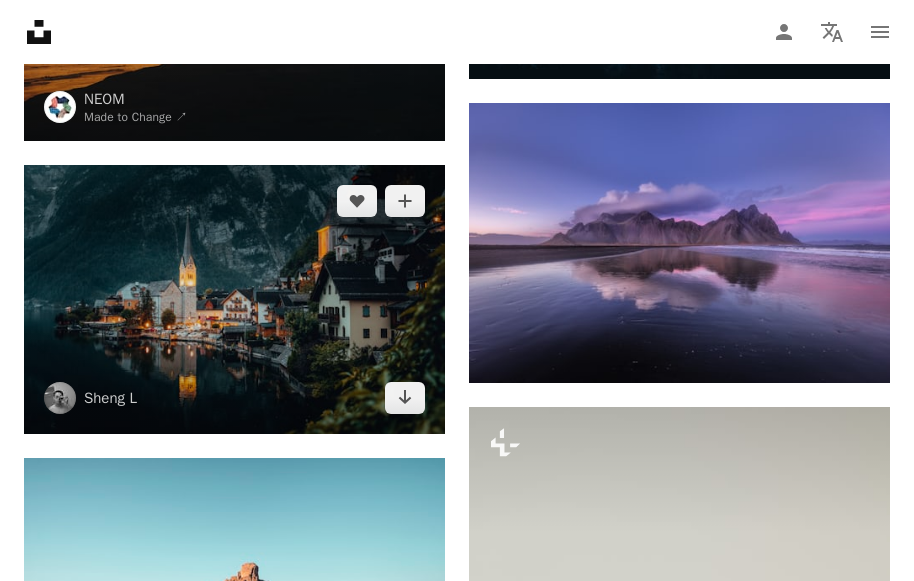 scroll, scrollTop: 0, scrollLeft: 0, axis: both 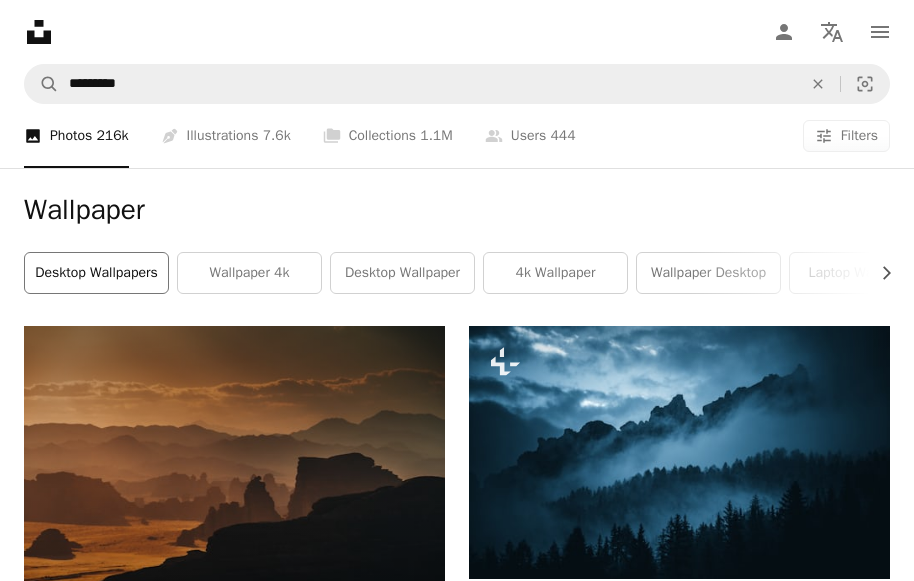 click on "desktop wallpapers" at bounding box center [96, 273] 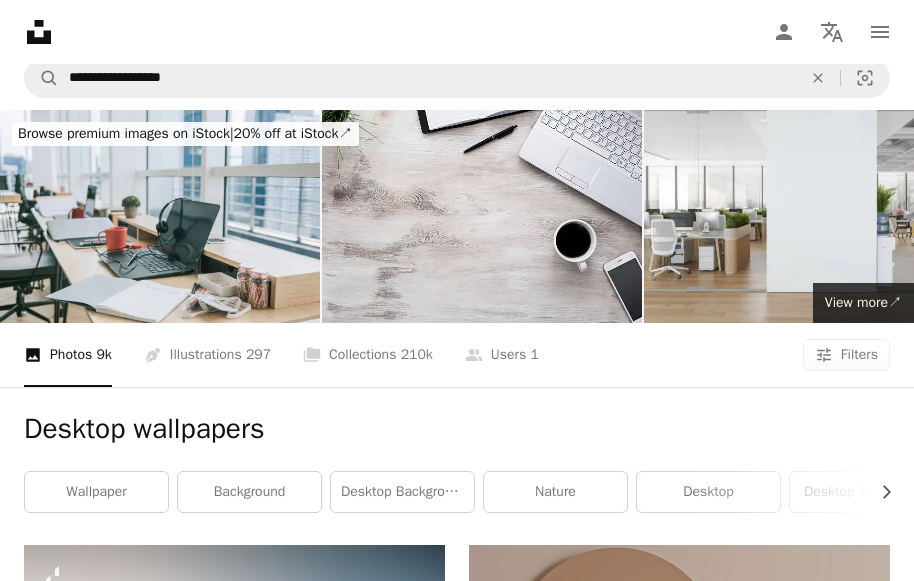 scroll, scrollTop: 0, scrollLeft: 0, axis: both 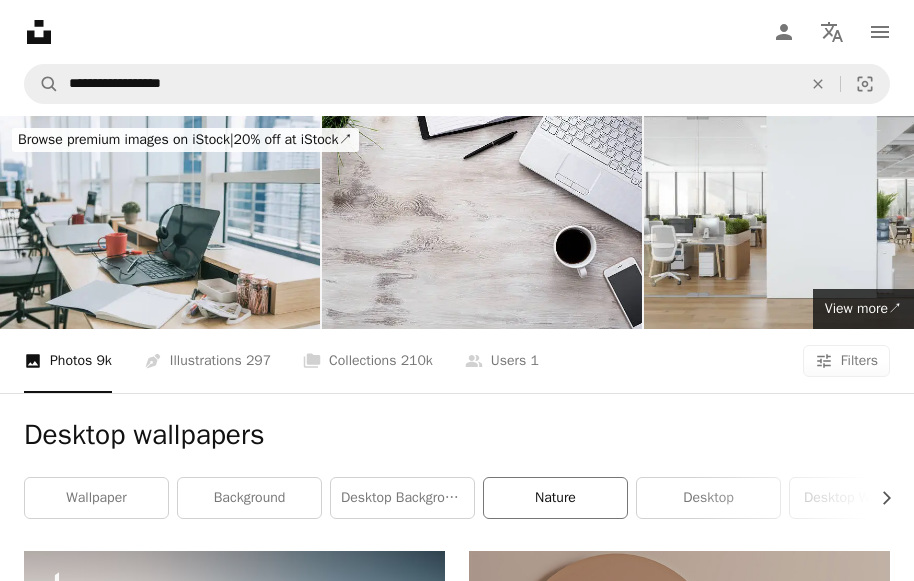 click on "nature" at bounding box center [555, 498] 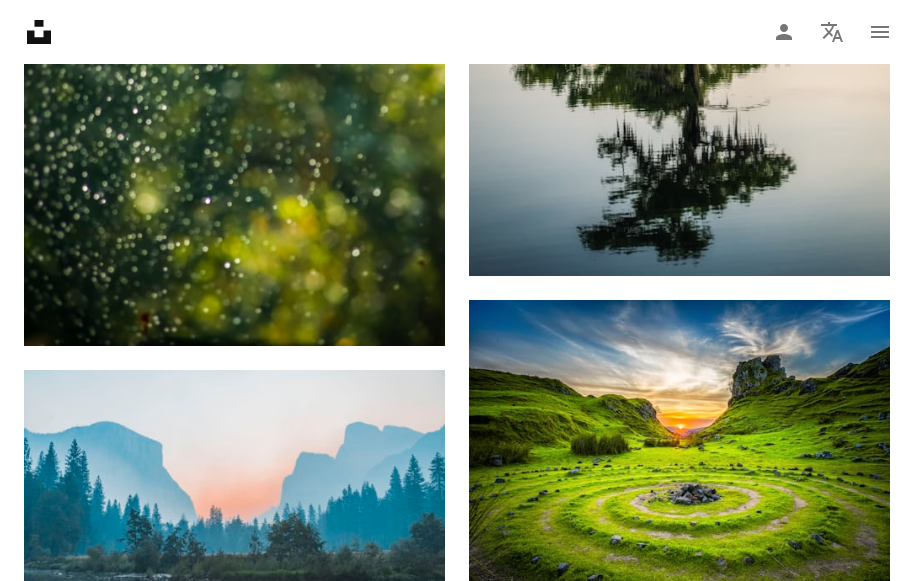 scroll, scrollTop: 6000, scrollLeft: 0, axis: vertical 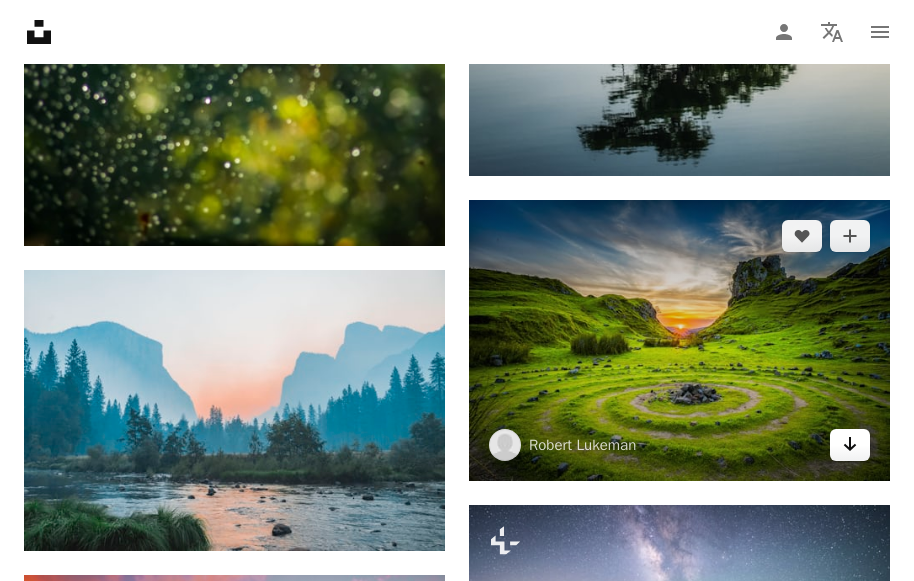 click on "Arrow pointing down" 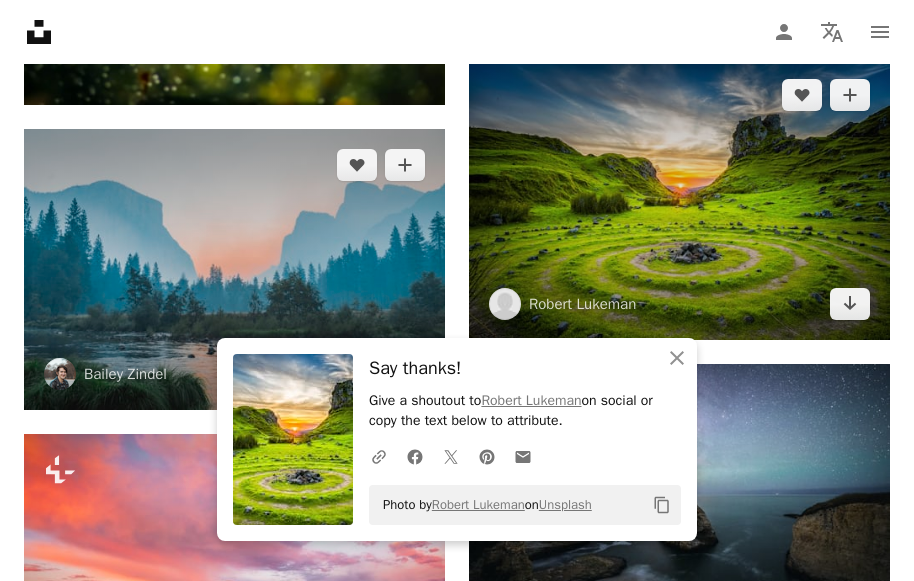 scroll, scrollTop: 6300, scrollLeft: 0, axis: vertical 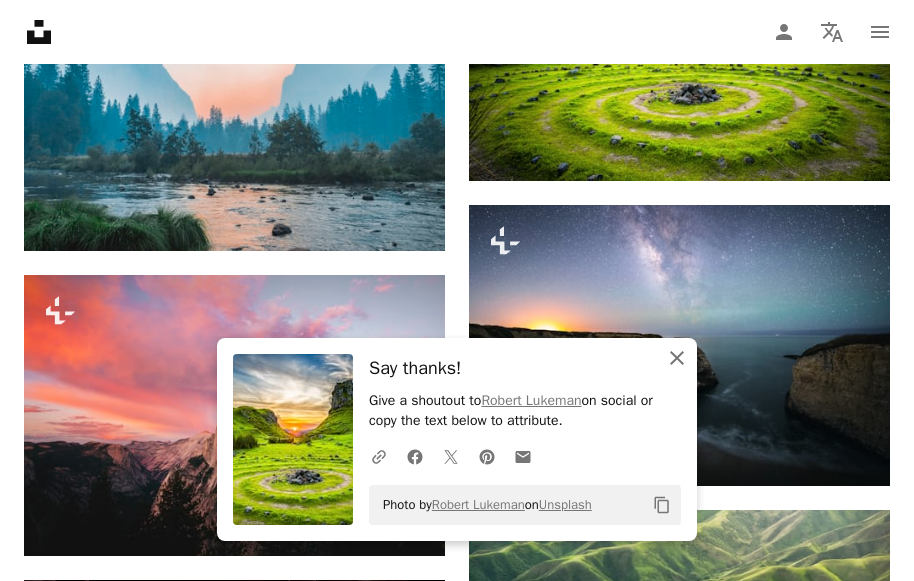 click on "An X shape" 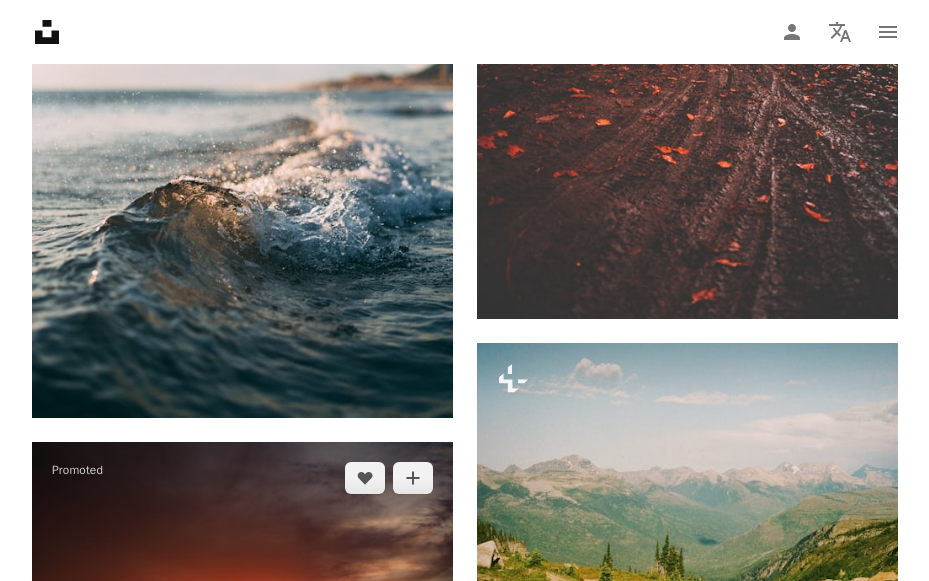 scroll, scrollTop: 7400, scrollLeft: 0, axis: vertical 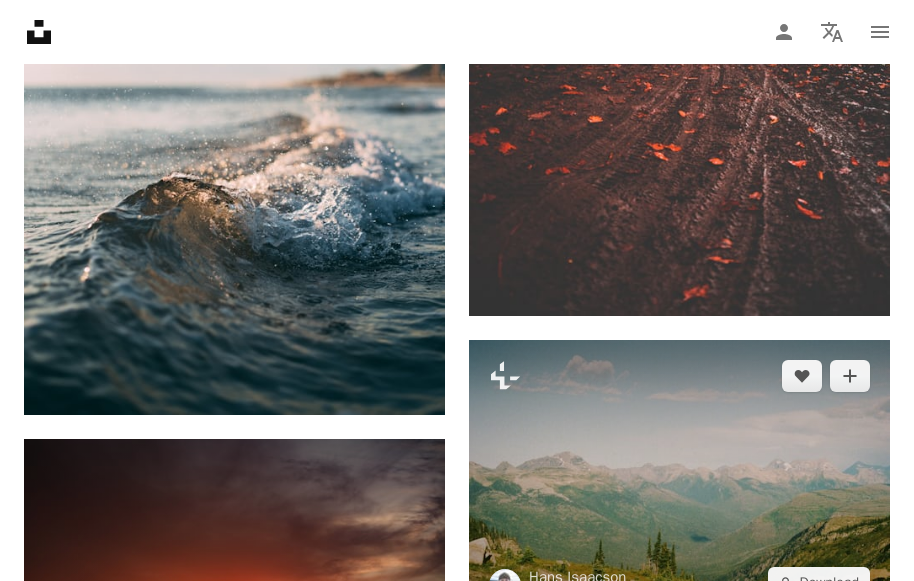 click at bounding box center (679, 479) 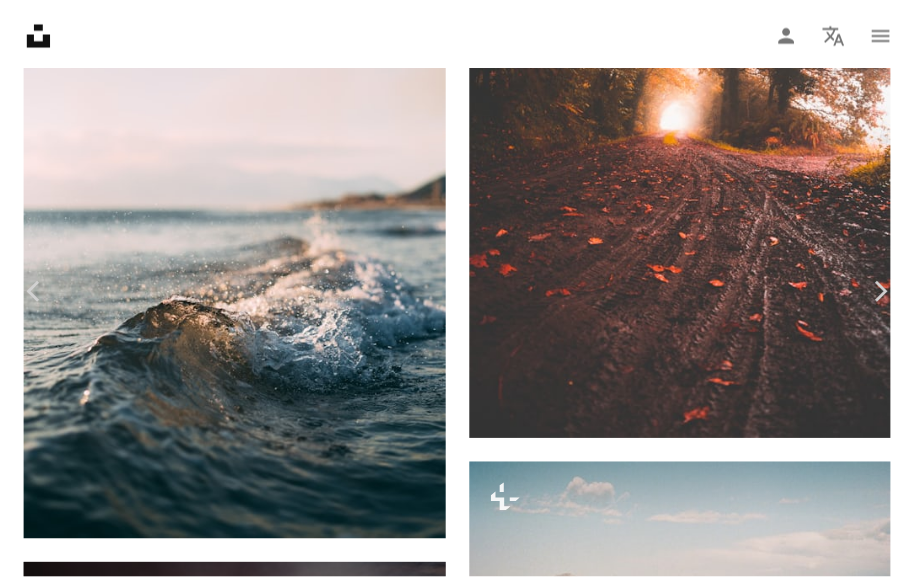 scroll, scrollTop: 0, scrollLeft: 0, axis: both 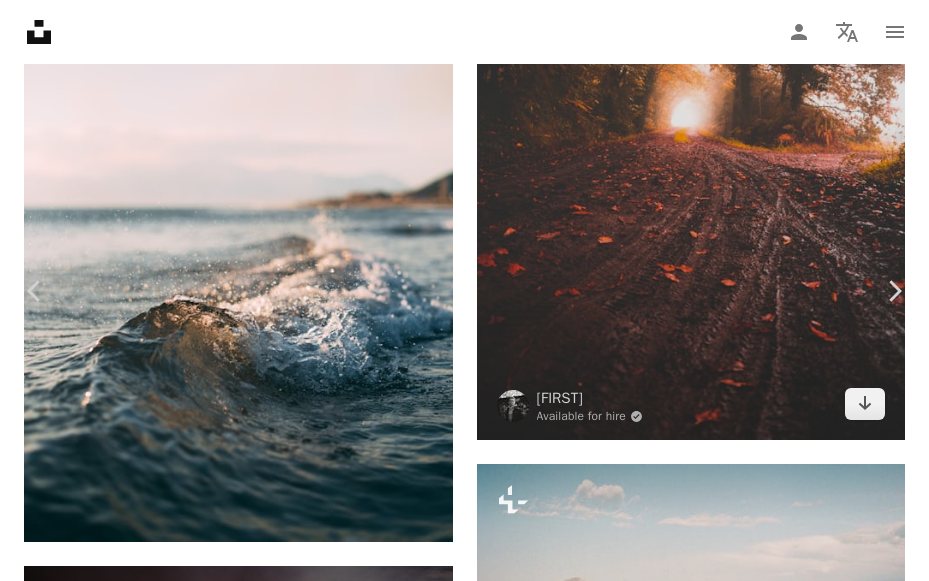 click on "An X shape Chevron left Chevron right [FIRST] [LAST] For  Unsplash+ A heart A plus sign Edit image   Plus sign for Unsplash+ A lock   Download Zoom in Featured in Nature A forward-right arrow Share More Actions Calendar outlined Published on  April 10, 2024 Camera NORITSU KOKI, EZ Controller Safety Licensed under the  Unsplash+ License nature background film film photography analogue photography film grain analog photography film roll analogue kodak film kodak portra 400 analogue photos film dust analogue film shot Creative Commons images From this series Chevron right Plus sign for Unsplash+ Plus sign for Unsplash+ Plus sign for Unsplash+ Plus sign for Unsplash+ Plus sign for Unsplash+ Plus sign for Unsplash+ Related images Plus sign for Unsplash+ A heart A plus sign [FIRST] [LAST] For  Unsplash+ A lock   Download Plus sign for Unsplash+ A heart A plus sign [FIRST] [LAST] For  Unsplash+ A lock   Download Plus sign for Unsplash+ A heart A plus sign [FIRST] [LAST] For" at bounding box center (464, 6666) 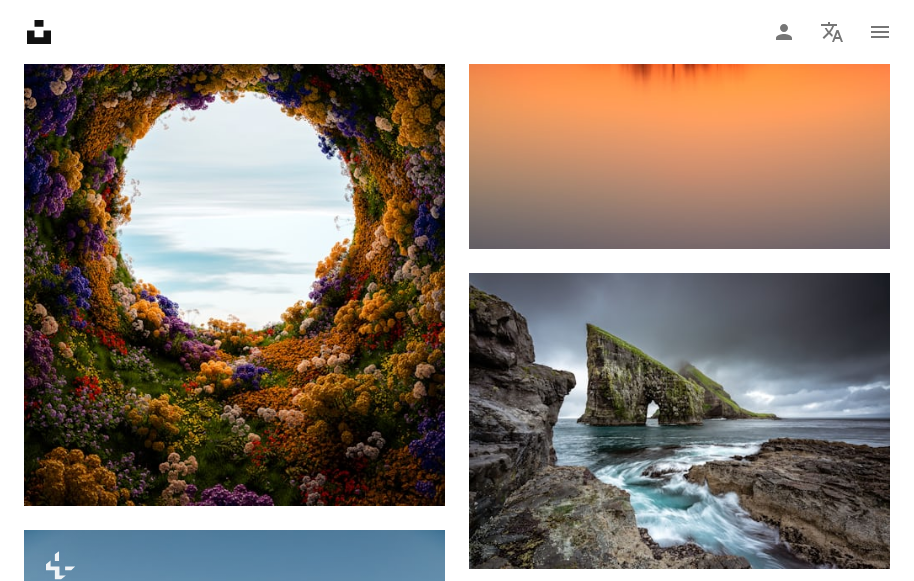 scroll, scrollTop: 13200, scrollLeft: 0, axis: vertical 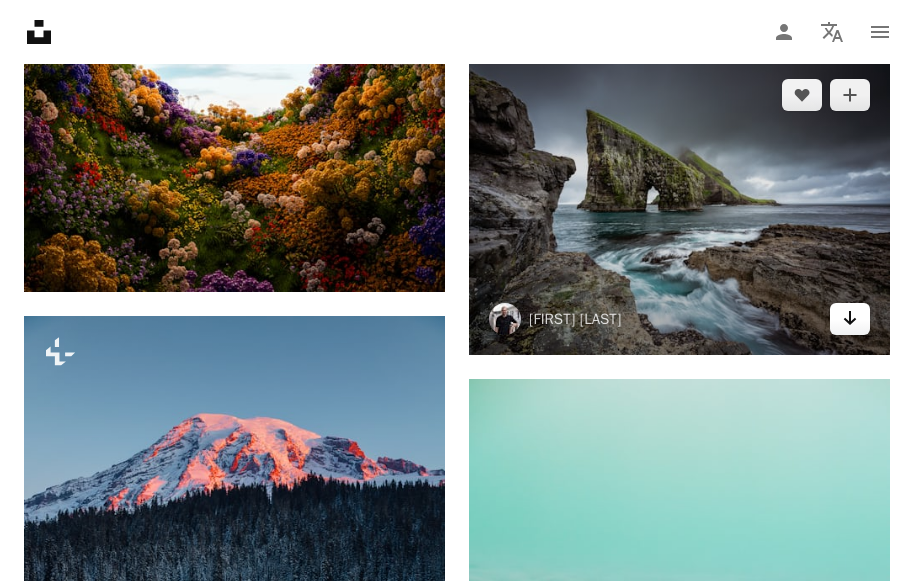click on "Arrow pointing down" 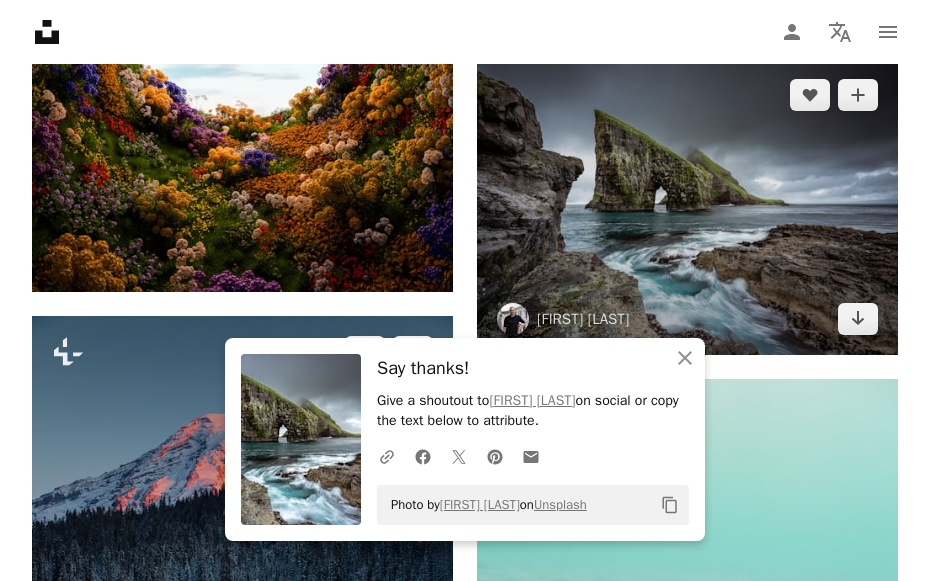 scroll, scrollTop: 13400, scrollLeft: 0, axis: vertical 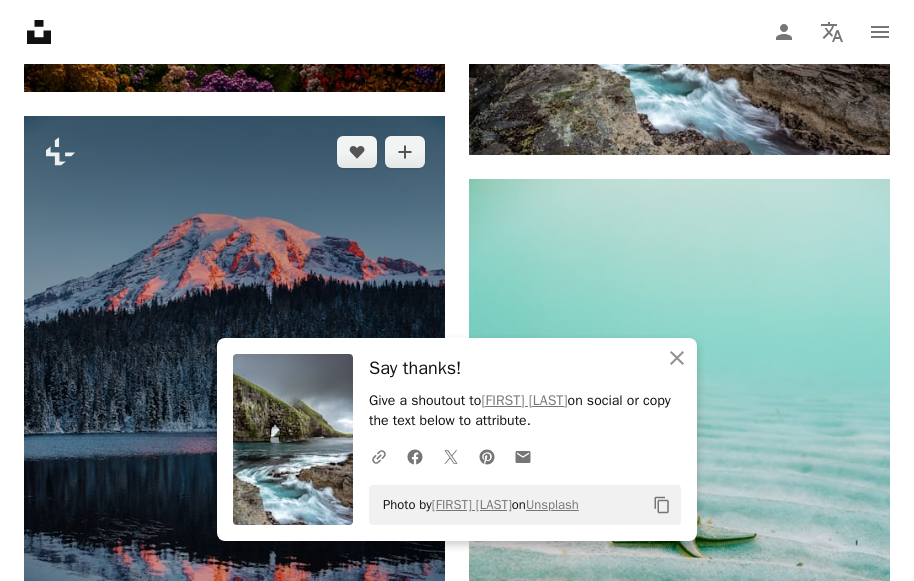 click at bounding box center (234, 432) 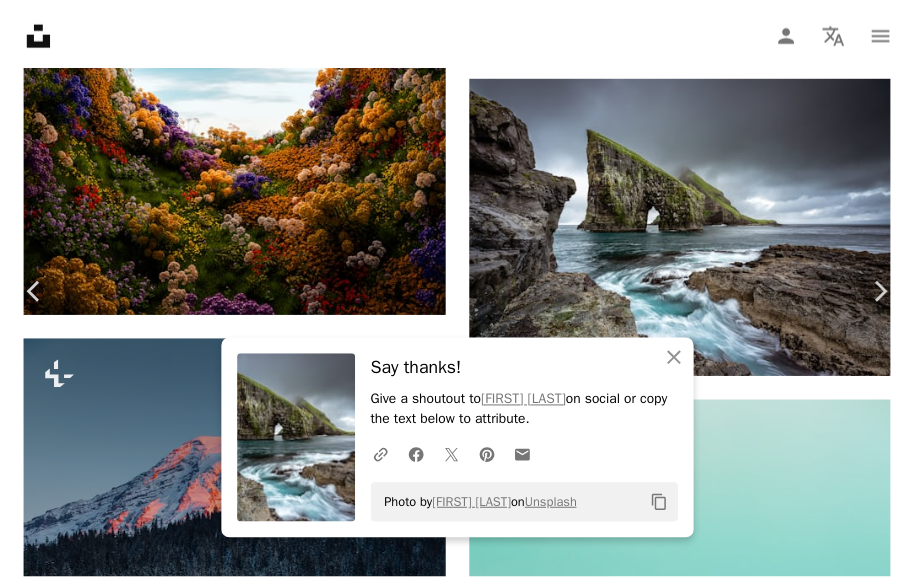 scroll, scrollTop: 300, scrollLeft: 0, axis: vertical 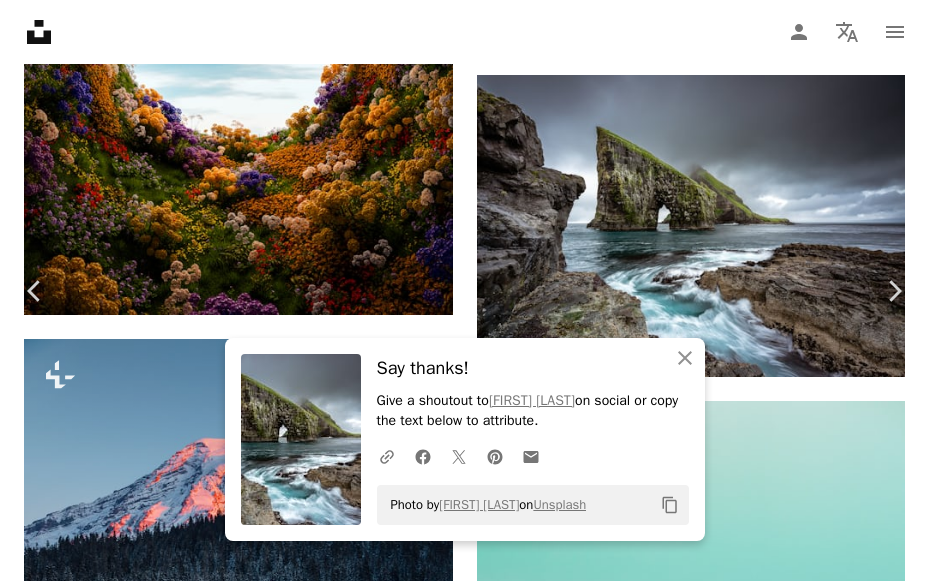 click on "An X shape Chevron left Chevron right An X shape Close Say thanks! Give a shoutout to  [FIRST] [LAST]  on social or copy the text below to attribute. A URL sharing icon (chains) Facebook icon X (formerly Twitter) icon Pinterest icon An envelope Photo by  [FIRST] [LAST]  on  Unsplash
Copy content [FIRST] [LAST] For  Unsplash+ A heart A plus sign Edit image   Plus sign for Unsplash+ A lock   Download Zoom in Featured in Nature ,  Wallpapers A forward-right arrow Share More Actions A map marker [CITY], [STATE], [COUNTRY] Calendar outlined Published on  January 9, 2023 Safety Licensed under the  Unsplash+ License mountains trees scenery lake wallpapers reflection backgrounds hills view pond perfect colorful nature mount rainier stunning red mountain mt rainier lake background usa washington Free stock photos From this series Chevron right Plus sign for Unsplash+ Plus sign for Unsplash+ Plus sign for Unsplash+ Plus sign for Unsplash+ Plus sign for Unsplash+ Plus sign for Unsplash+ Related images For" at bounding box center [464, 4664] 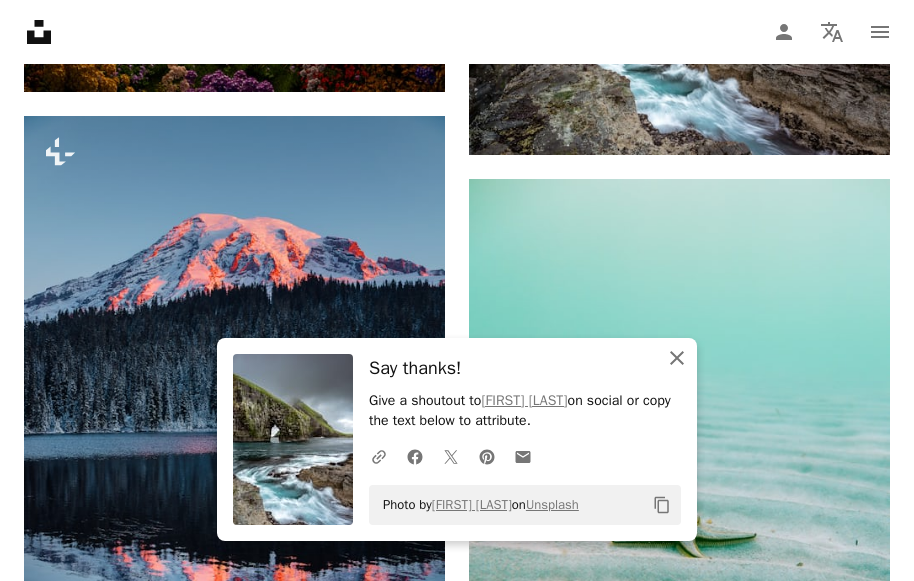 click on "An X shape" 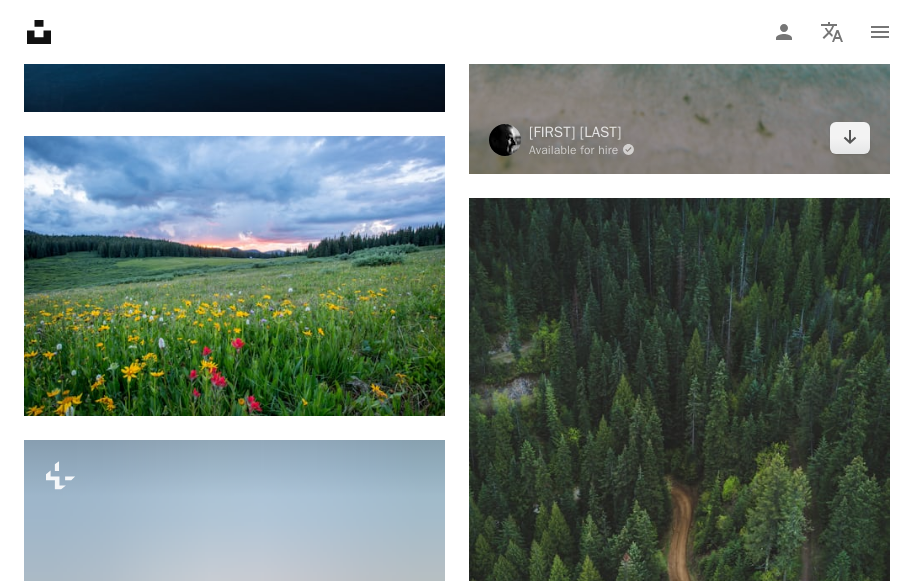 scroll, scrollTop: 14100, scrollLeft: 0, axis: vertical 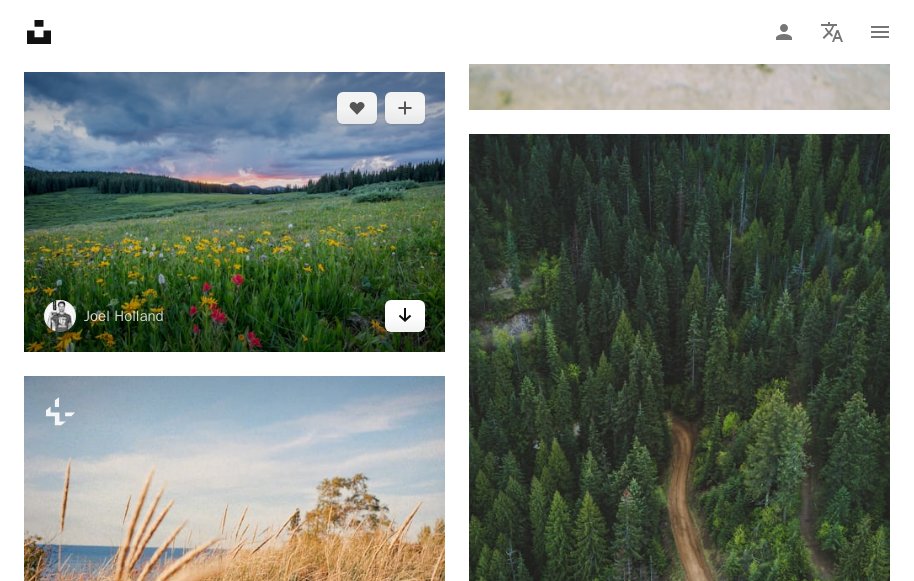 click on "Arrow pointing down" 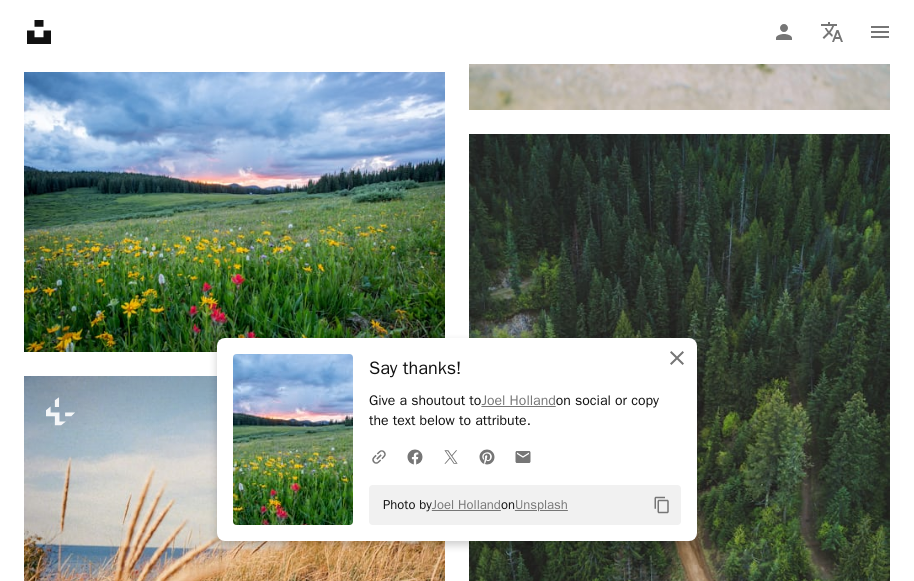 click on "An X shape" 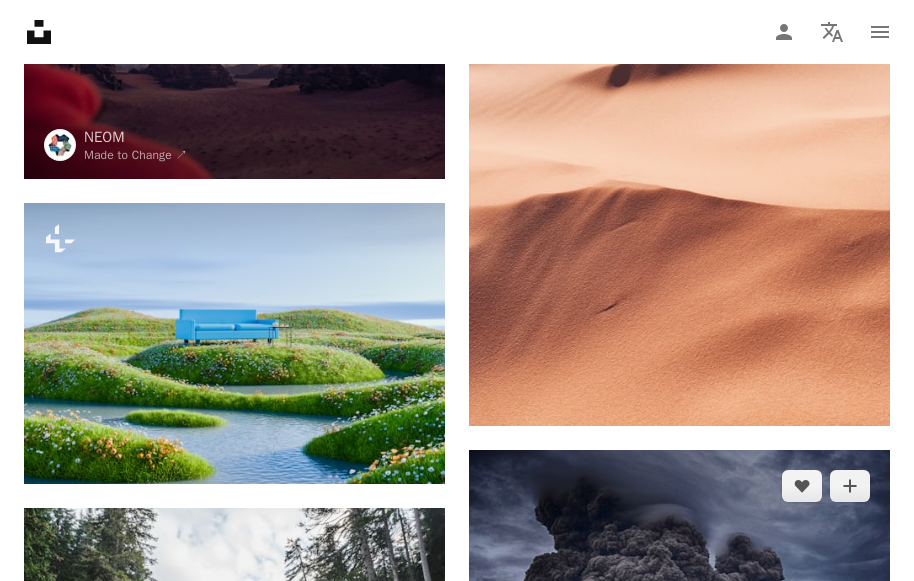 scroll, scrollTop: 15100, scrollLeft: 0, axis: vertical 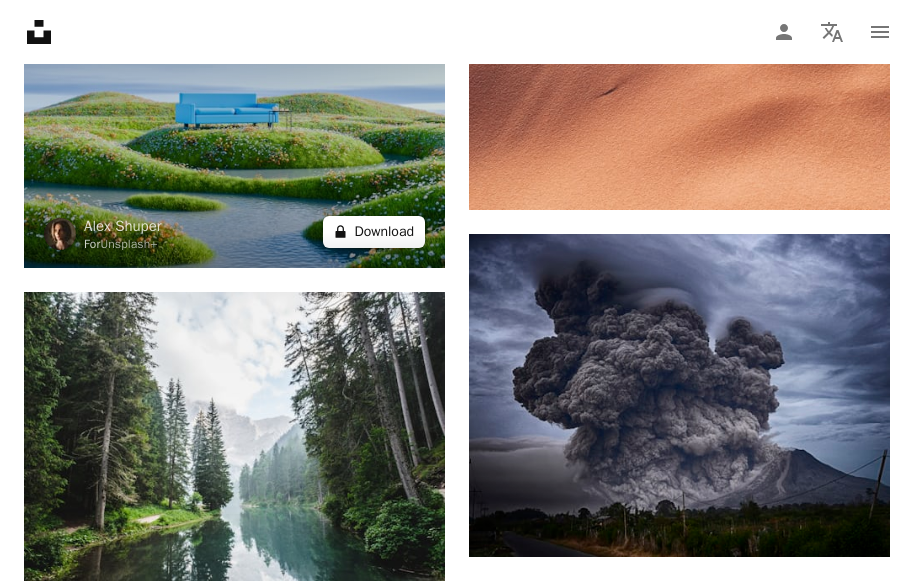 click on "A lock   Download" at bounding box center (374, 232) 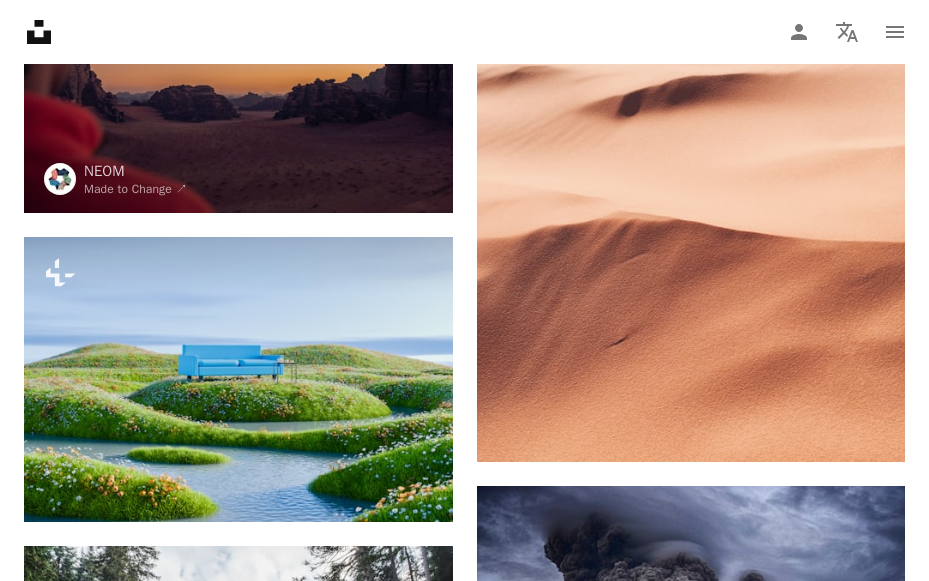 click on "An X shape Premium, ready to use images. Get unlimited access. A plus sign Members-only content added monthly A plus sign Unlimited royalty-free downloads A plus sign Illustrations  New A plus sign Enhanced legal protections yearly 66%  off monthly $12   $4 USD per month * Get  Unsplash+ * When paid annually, billed upfront  $48 Taxes where applicable. Renews automatically. Cancel anytime." at bounding box center (464, 6893) 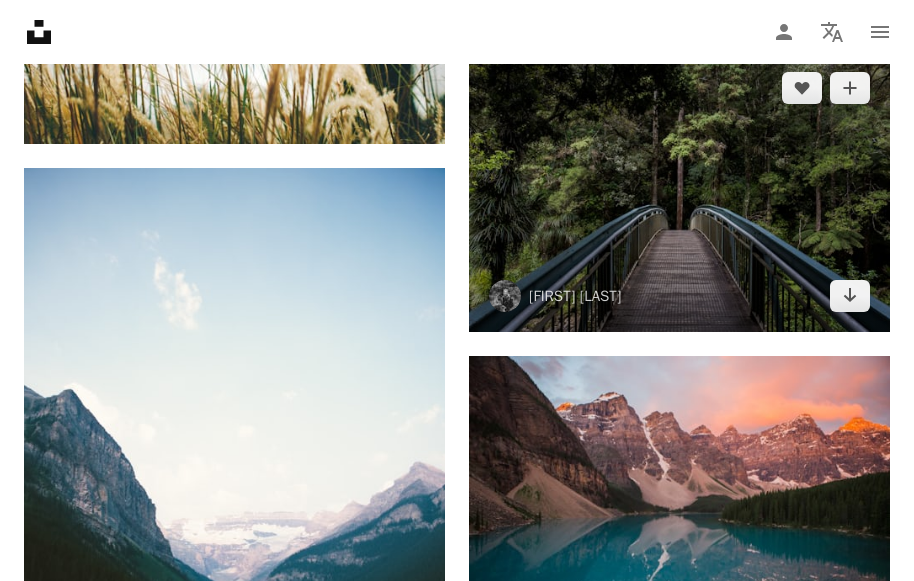 scroll, scrollTop: 16200, scrollLeft: 0, axis: vertical 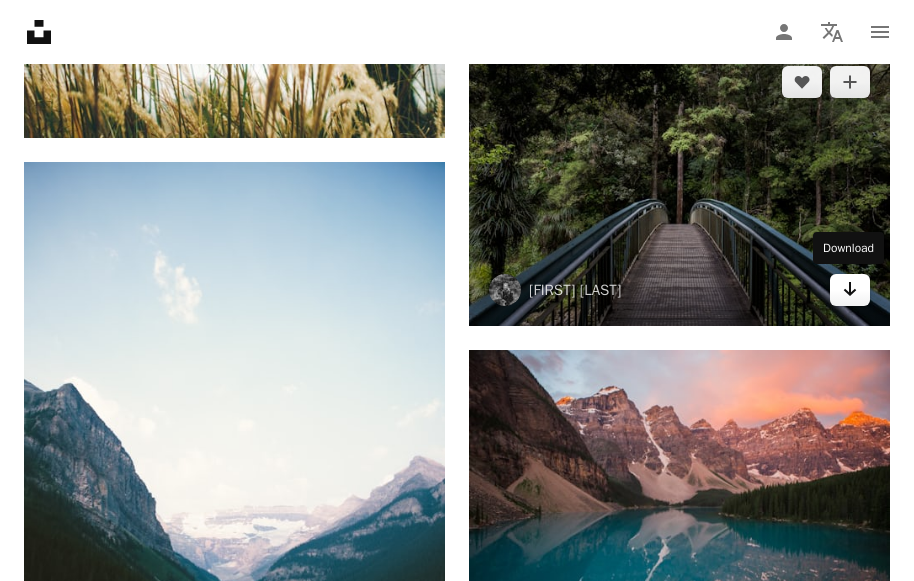 click on "Arrow pointing down" at bounding box center (850, 290) 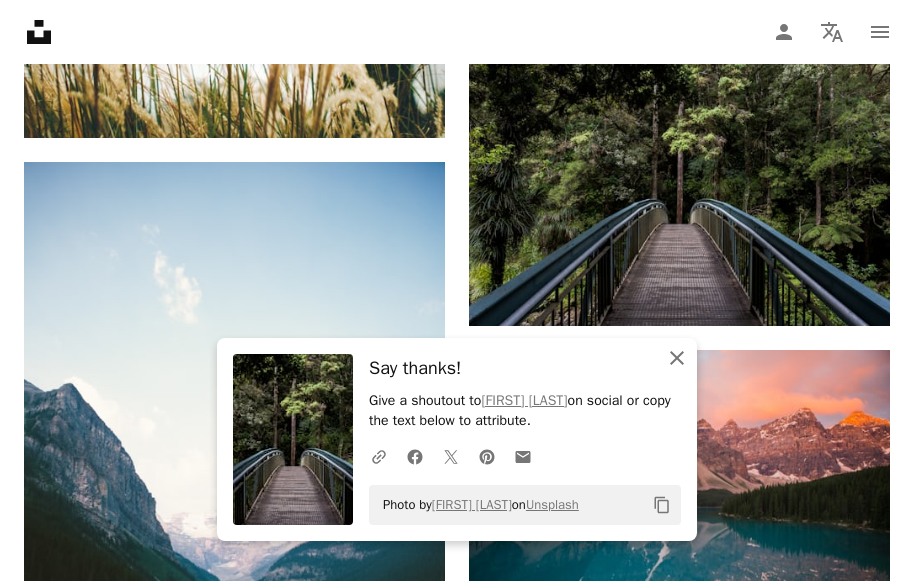 click on "An X shape" 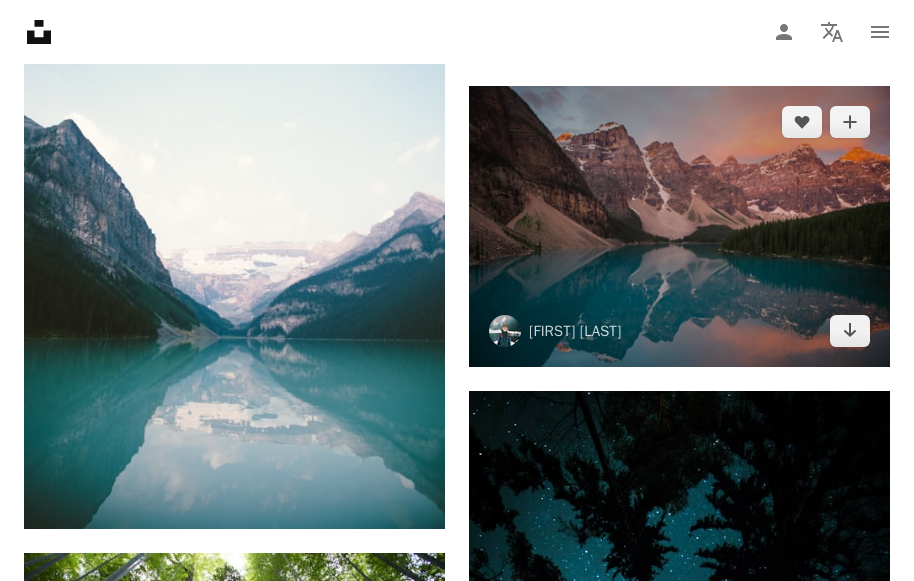 scroll, scrollTop: 16500, scrollLeft: 0, axis: vertical 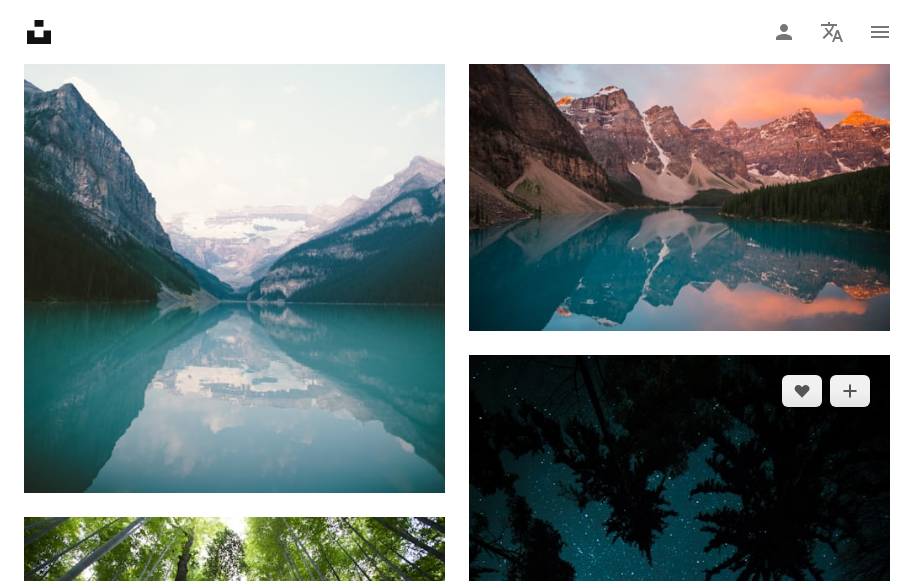 click at bounding box center [679, 671] 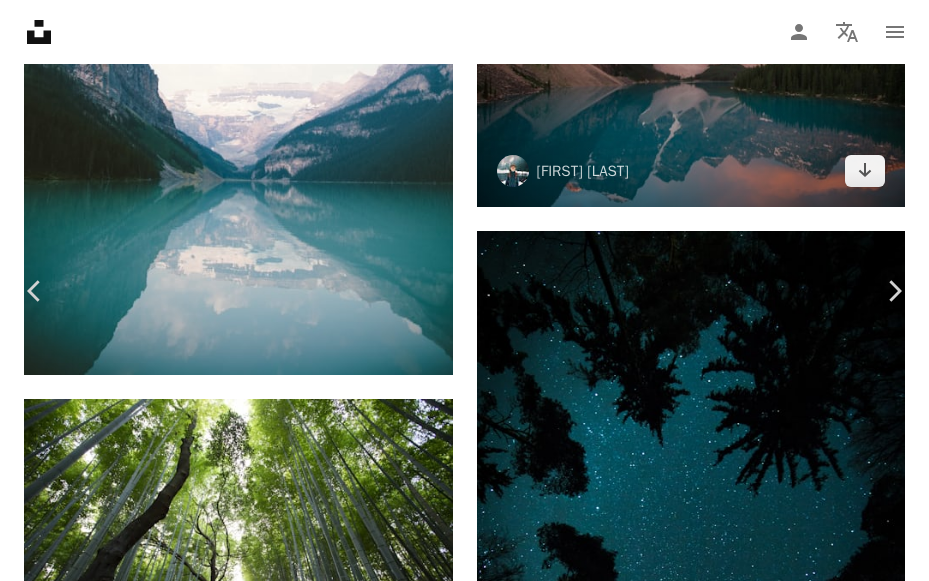 drag, startPoint x: 847, startPoint y: 112, endPoint x: 825, endPoint y: 128, distance: 27.202942 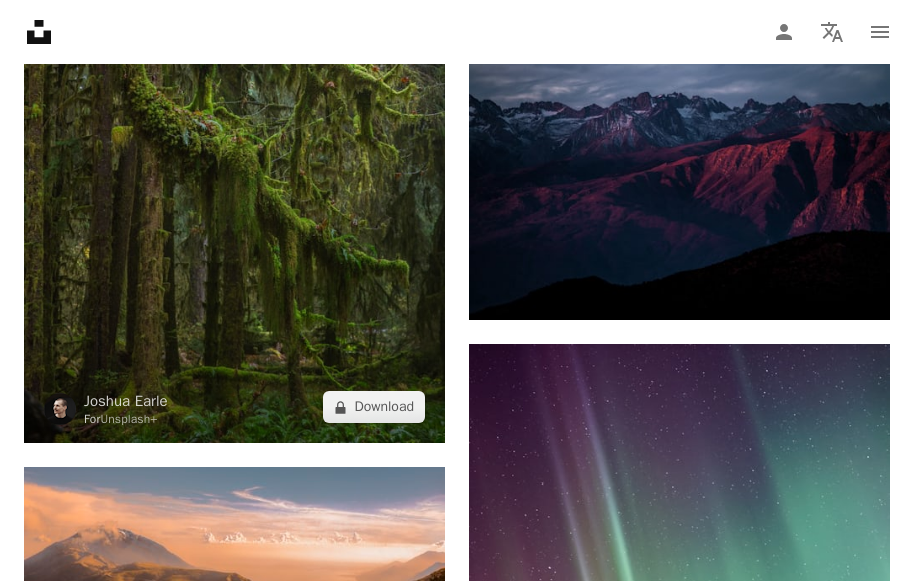 scroll, scrollTop: 24800, scrollLeft: 0, axis: vertical 